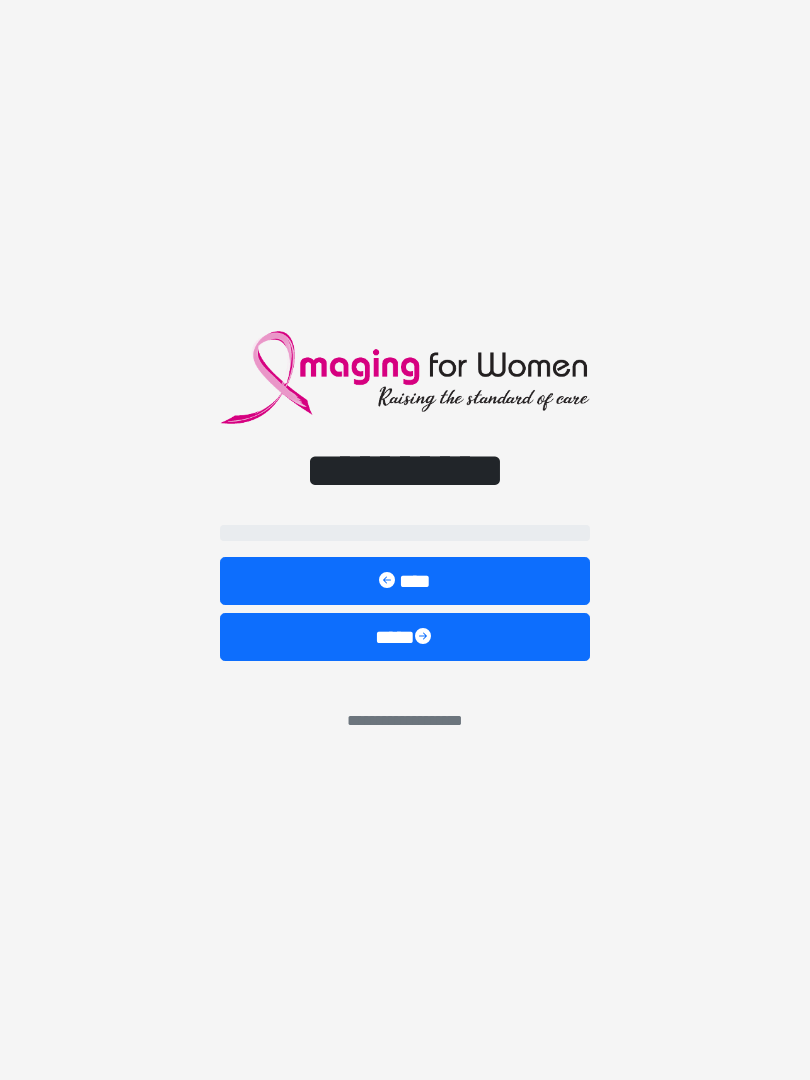 scroll, scrollTop: 0, scrollLeft: 0, axis: both 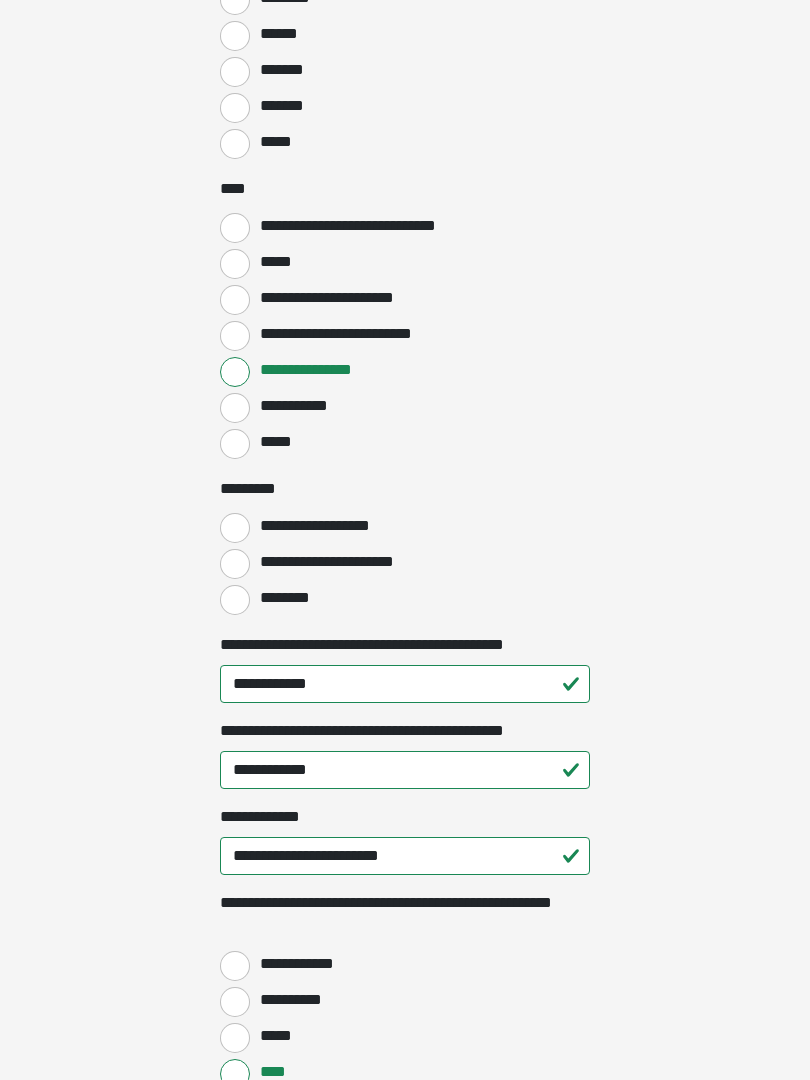 click on "**********" at bounding box center [235, 564] 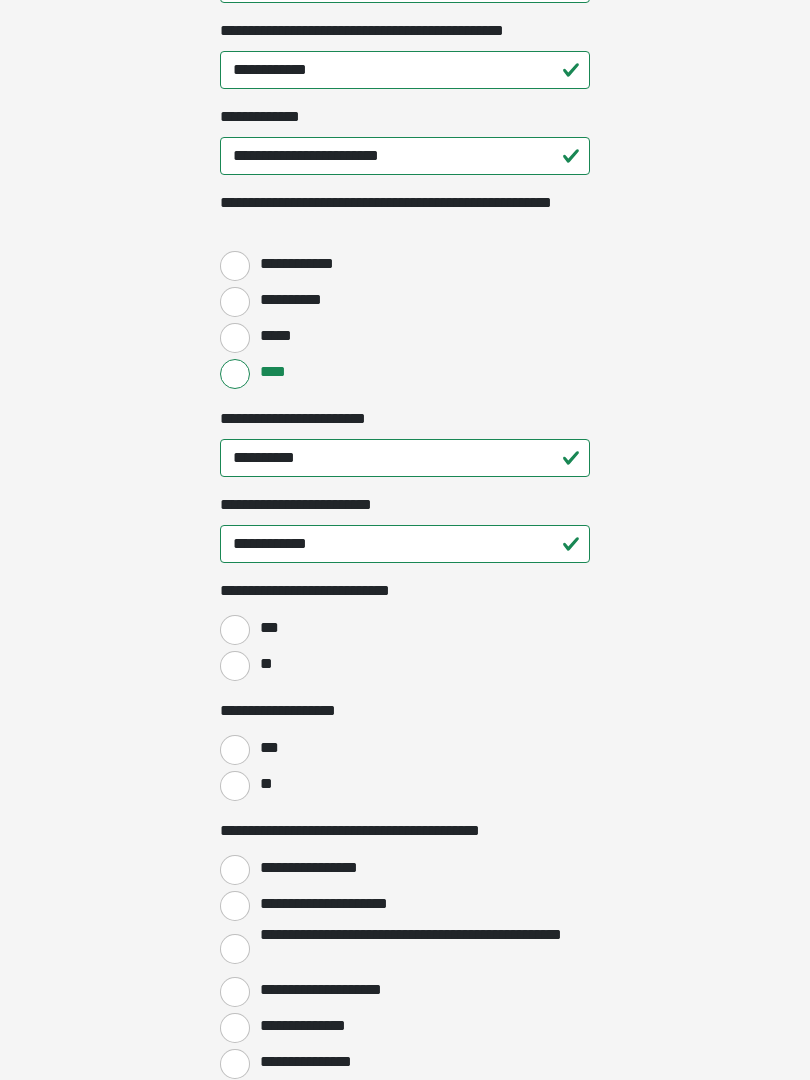 scroll, scrollTop: 2591, scrollLeft: 0, axis: vertical 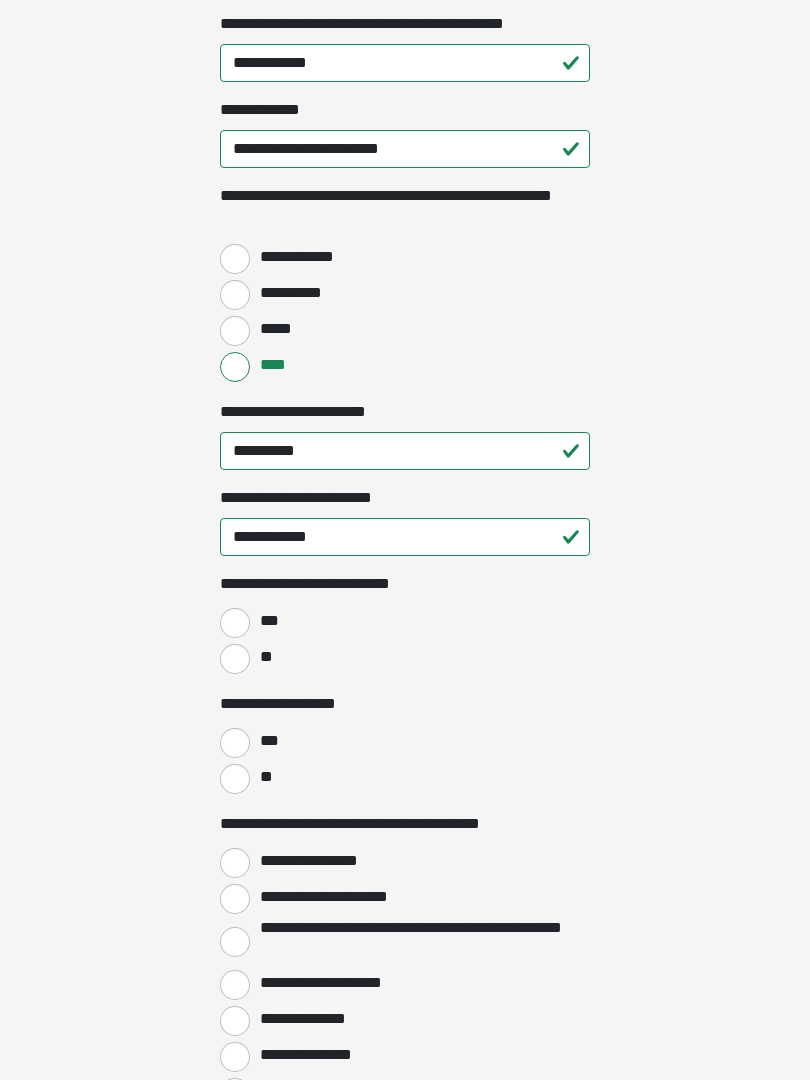 click on "**" at bounding box center [235, 660] 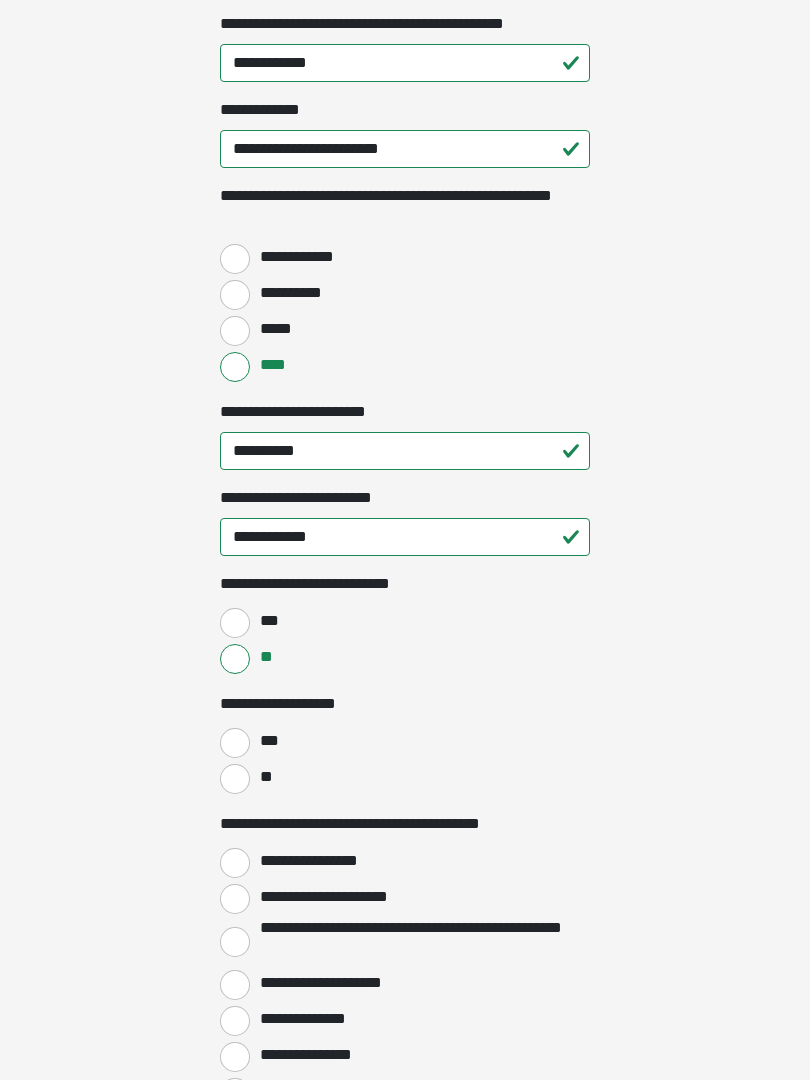 click on "**" at bounding box center [235, 779] 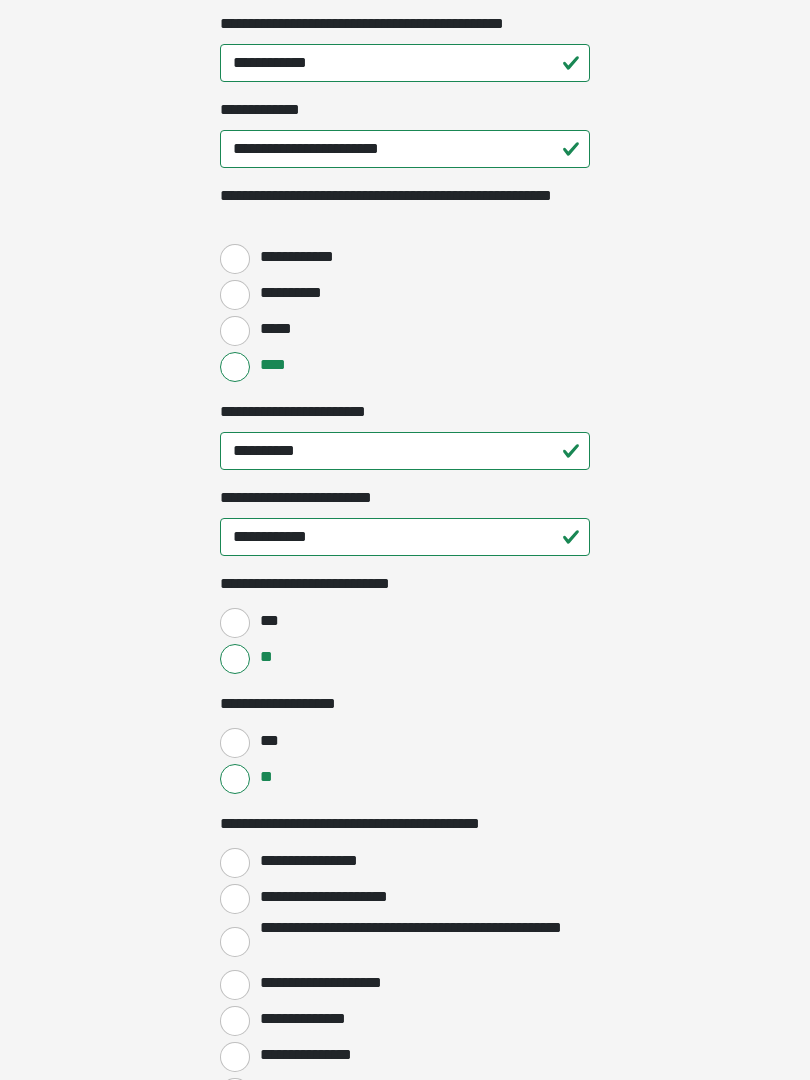 click on "**********" at bounding box center [235, 899] 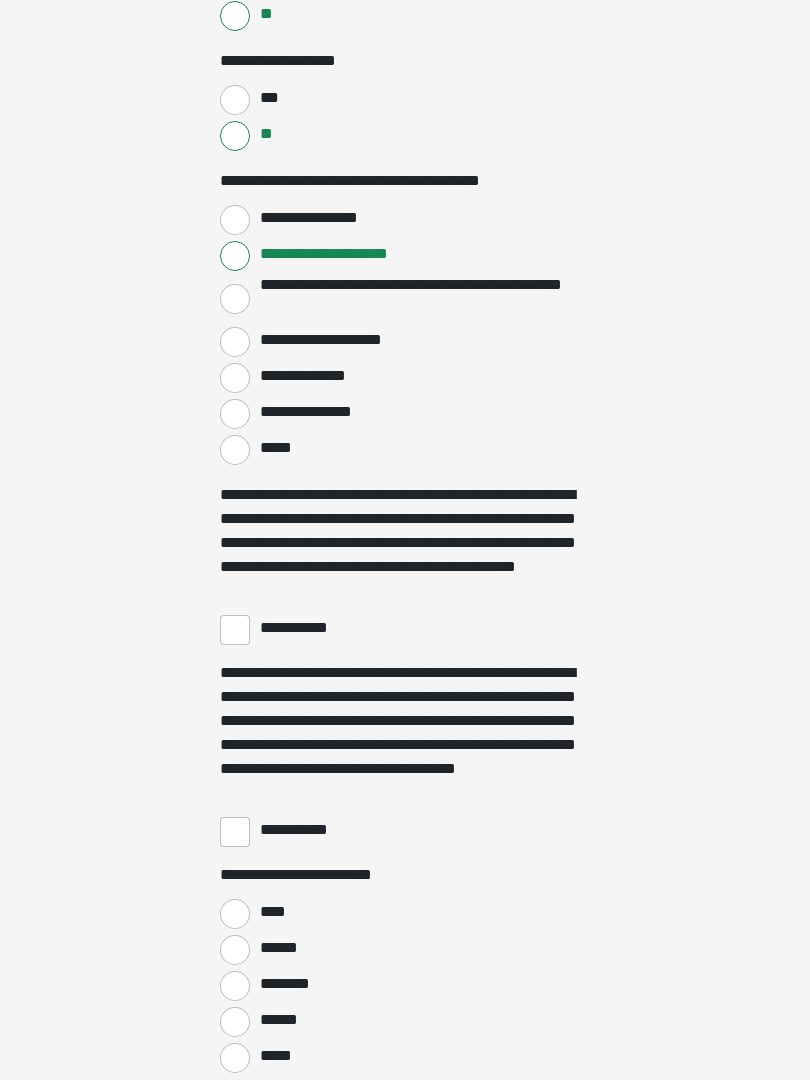 scroll, scrollTop: 3242, scrollLeft: 0, axis: vertical 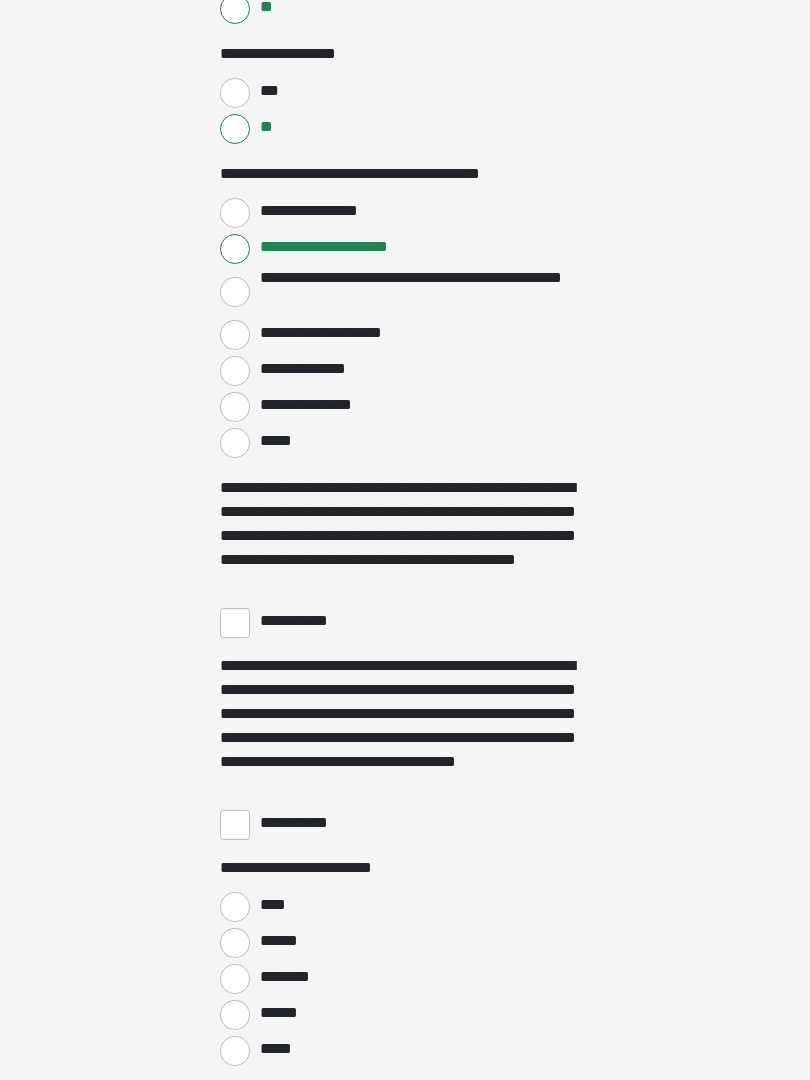 click on "**********" at bounding box center [235, 623] 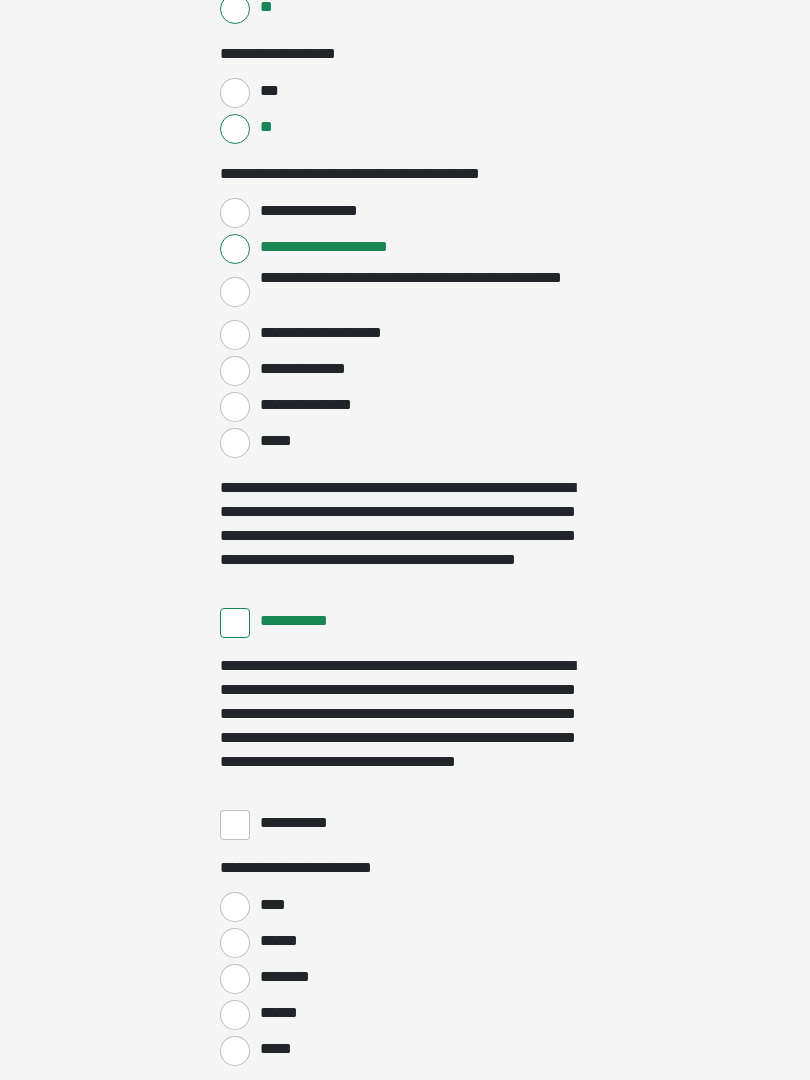 click on "**********" at bounding box center [235, 825] 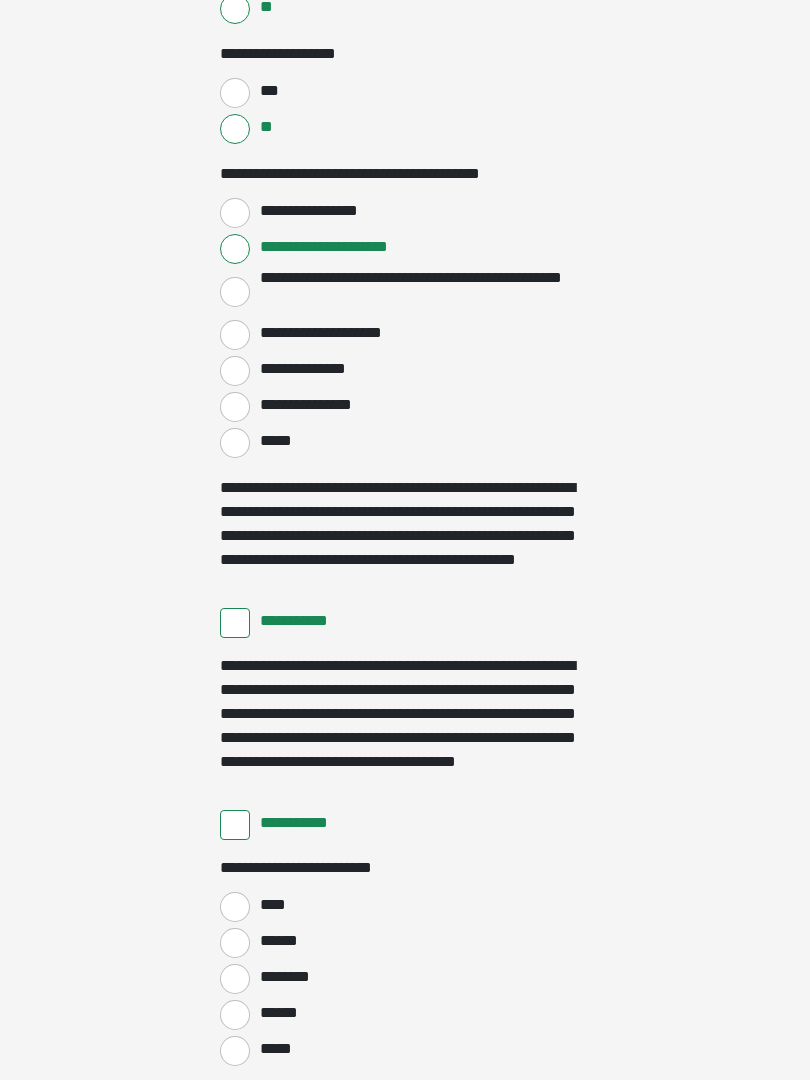 click on "****" at bounding box center [235, 907] 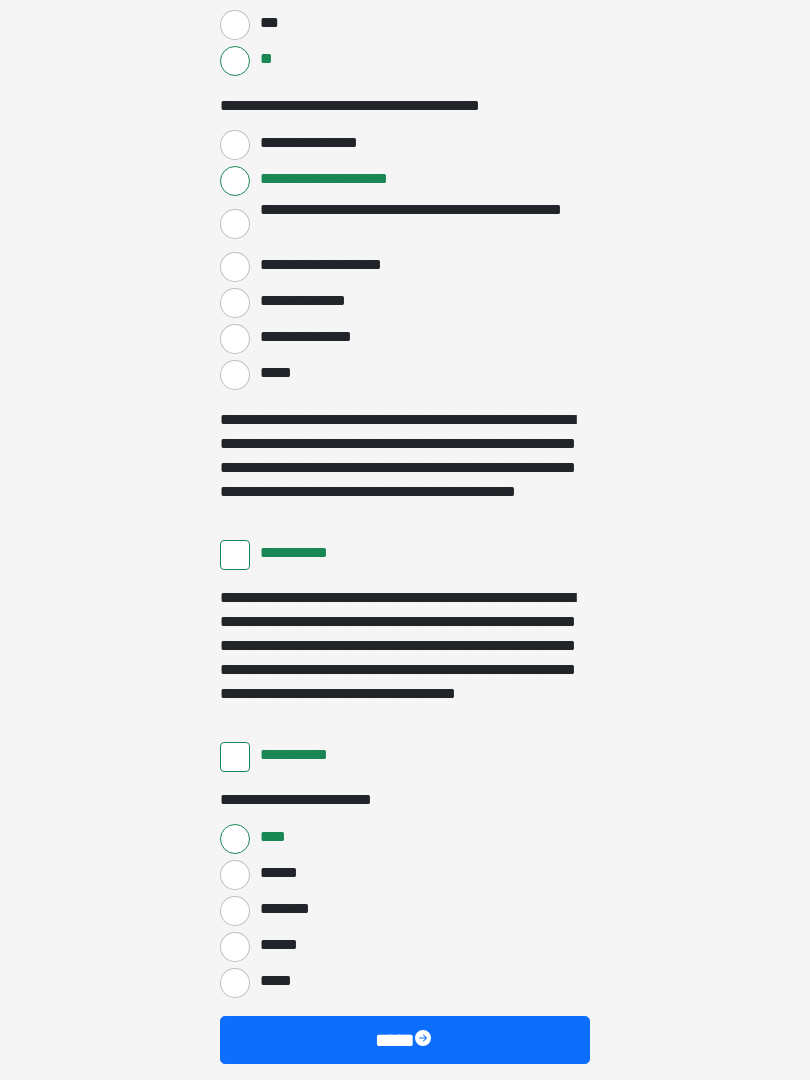 scroll, scrollTop: 3397, scrollLeft: 0, axis: vertical 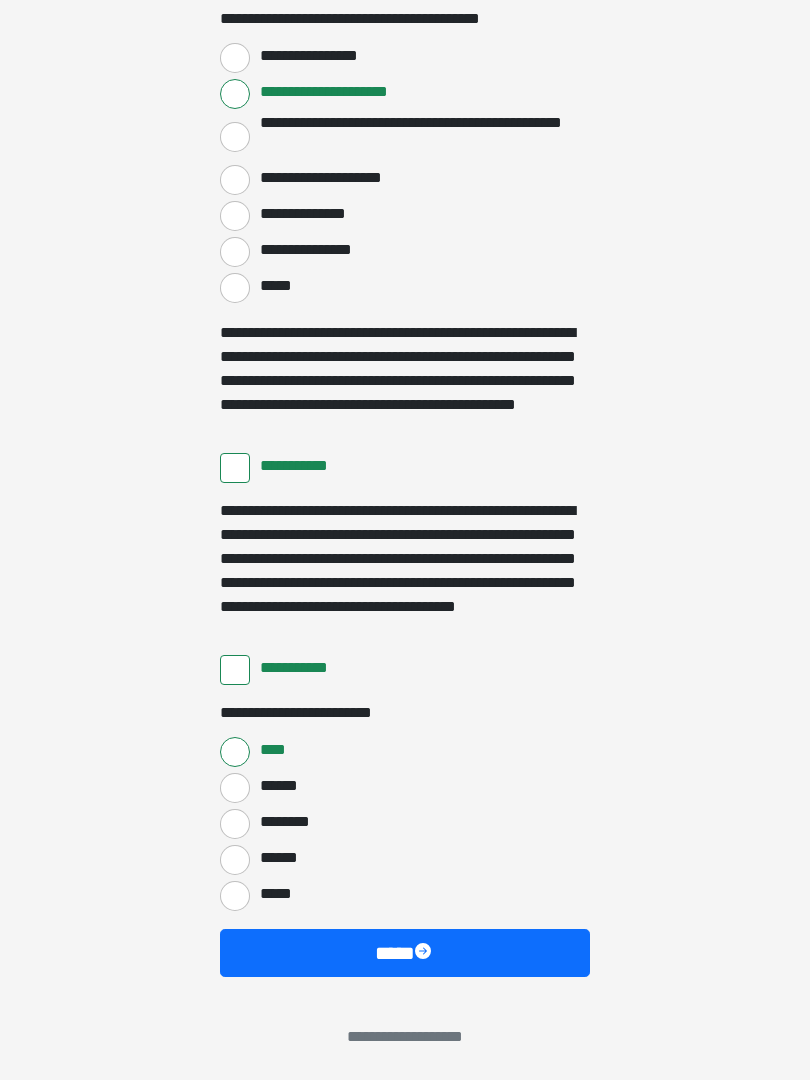 click on "****" at bounding box center (405, 953) 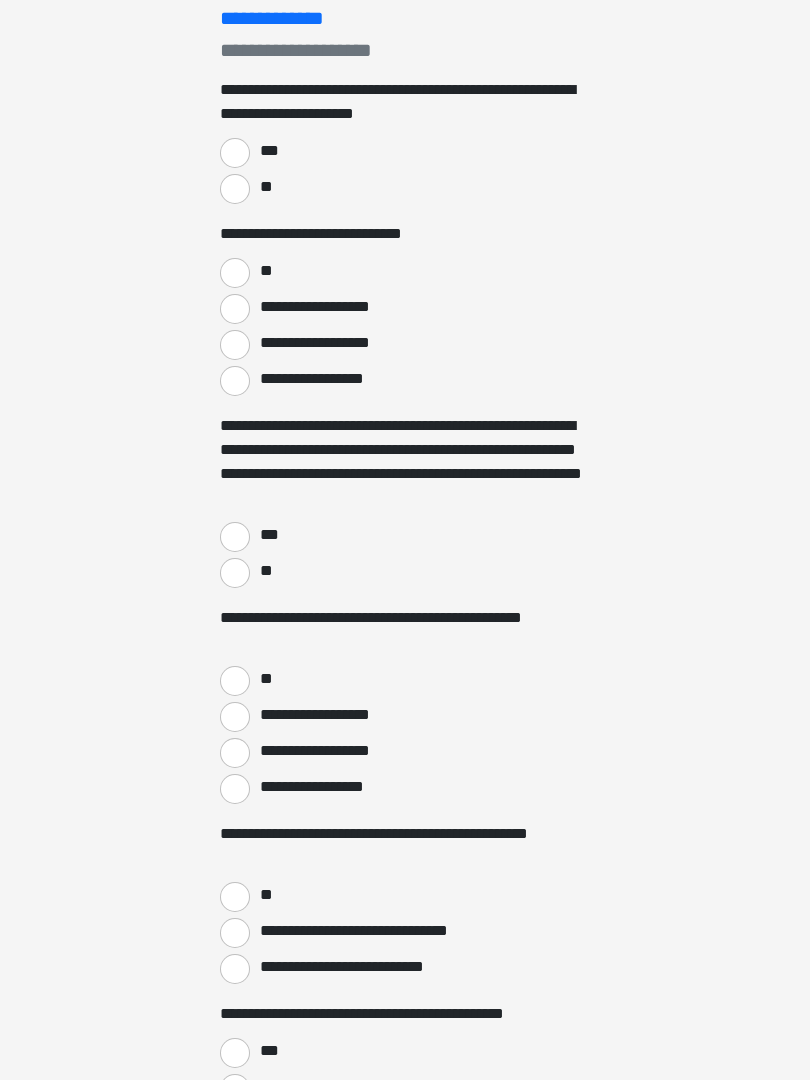 scroll, scrollTop: 0, scrollLeft: 0, axis: both 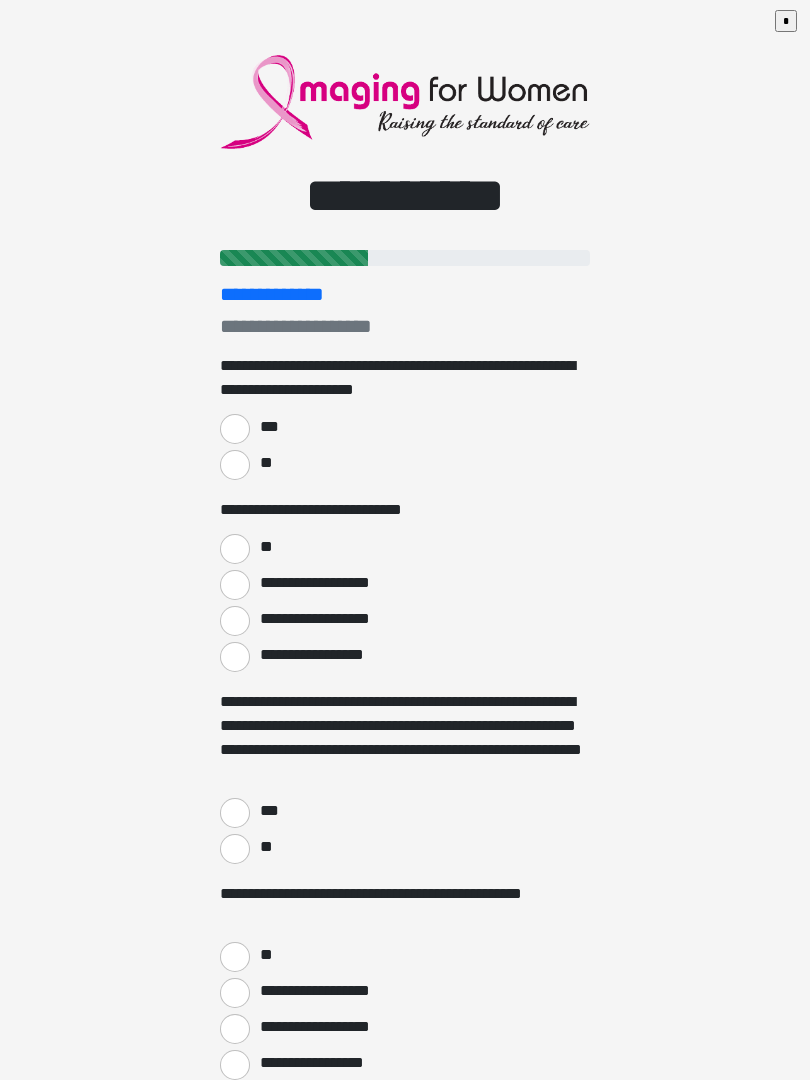 click on "***" at bounding box center [235, 429] 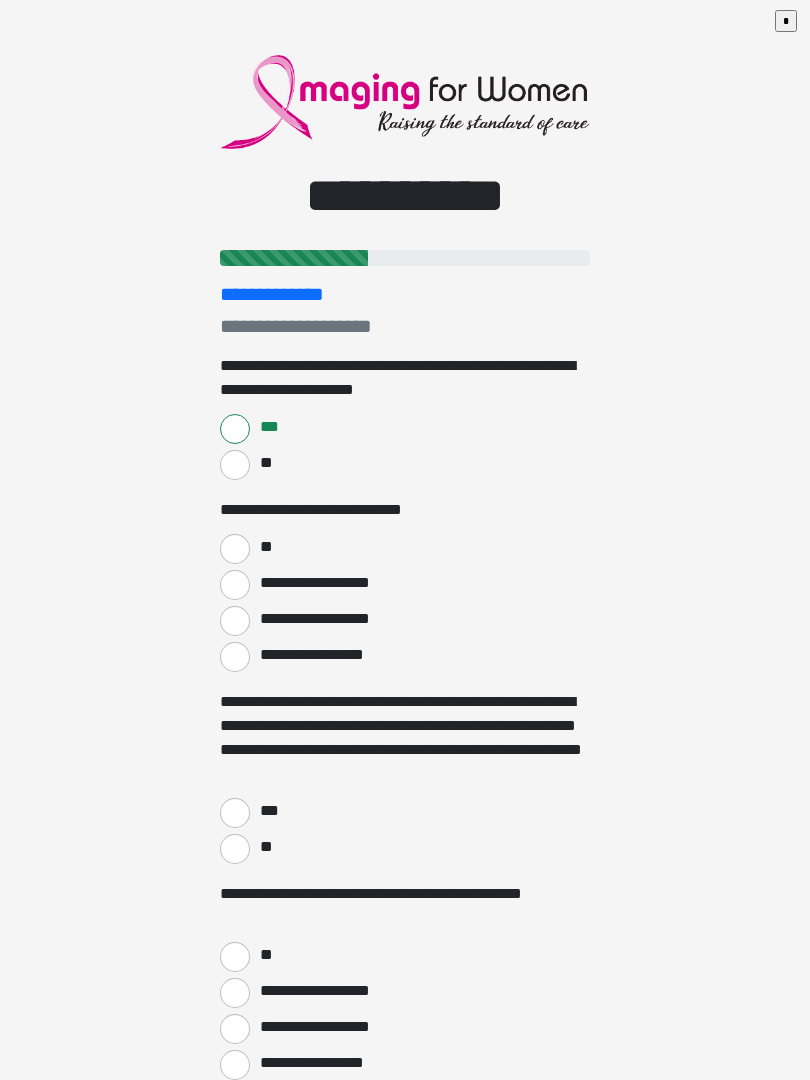 click on "**" at bounding box center [235, 549] 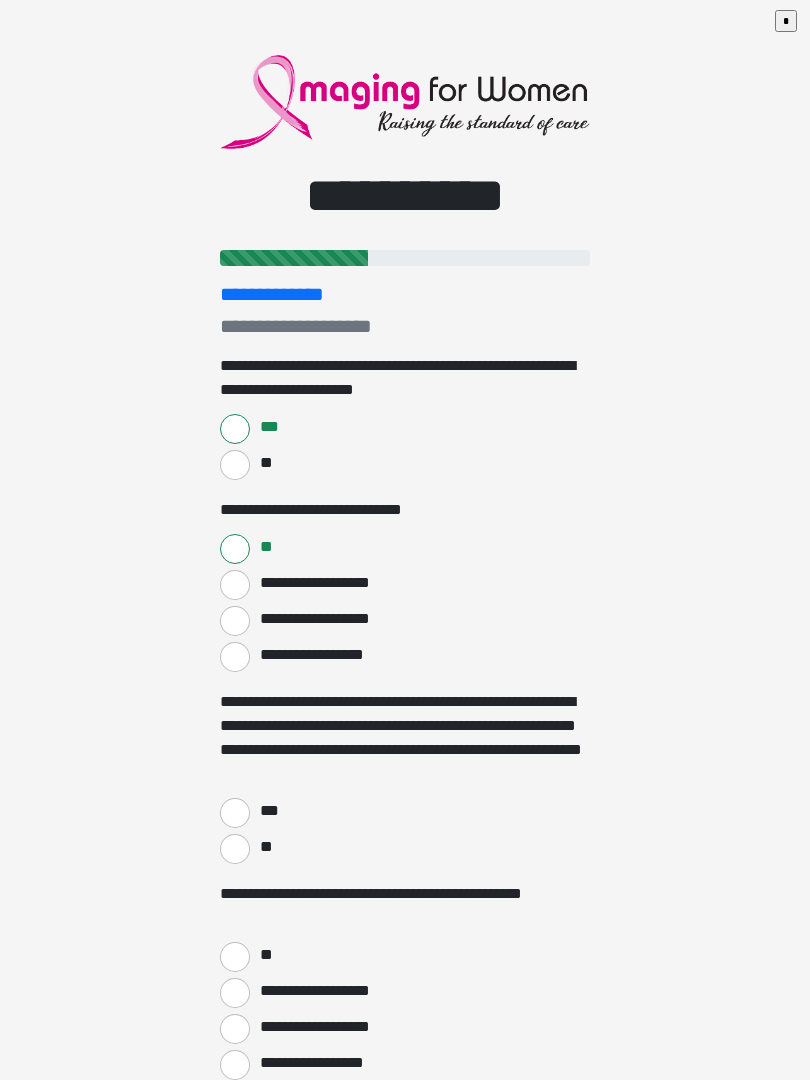 click on "***" at bounding box center (235, 813) 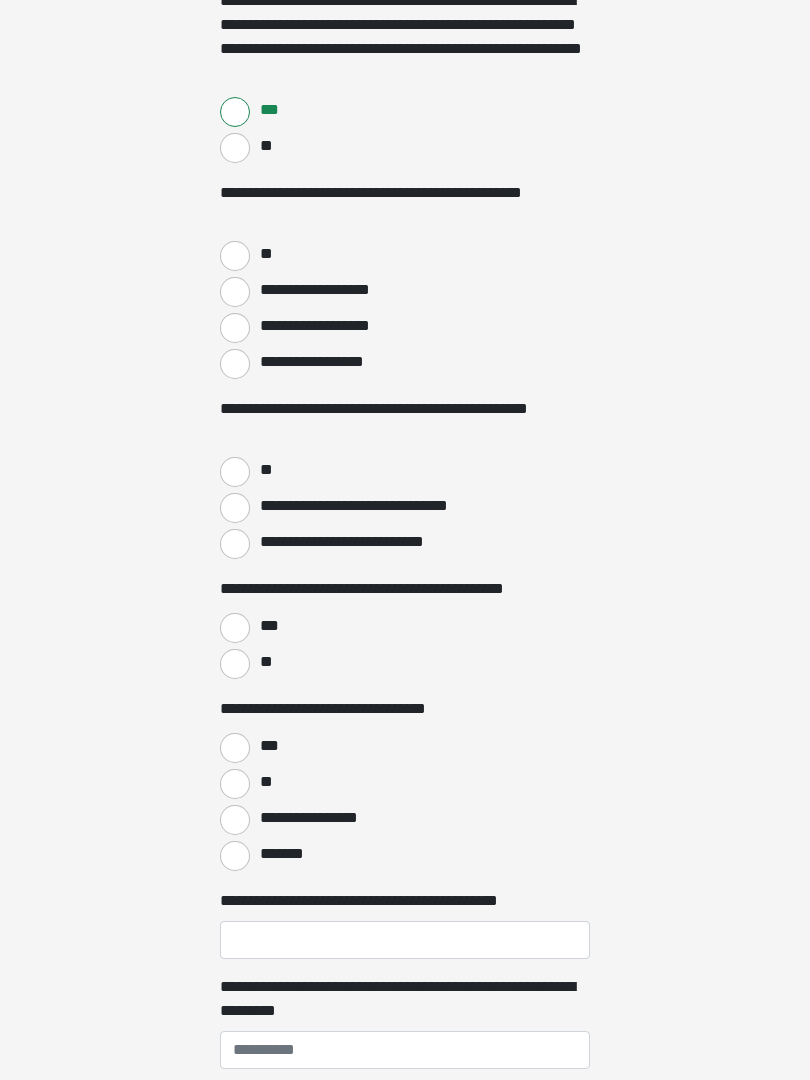 scroll, scrollTop: 701, scrollLeft: 0, axis: vertical 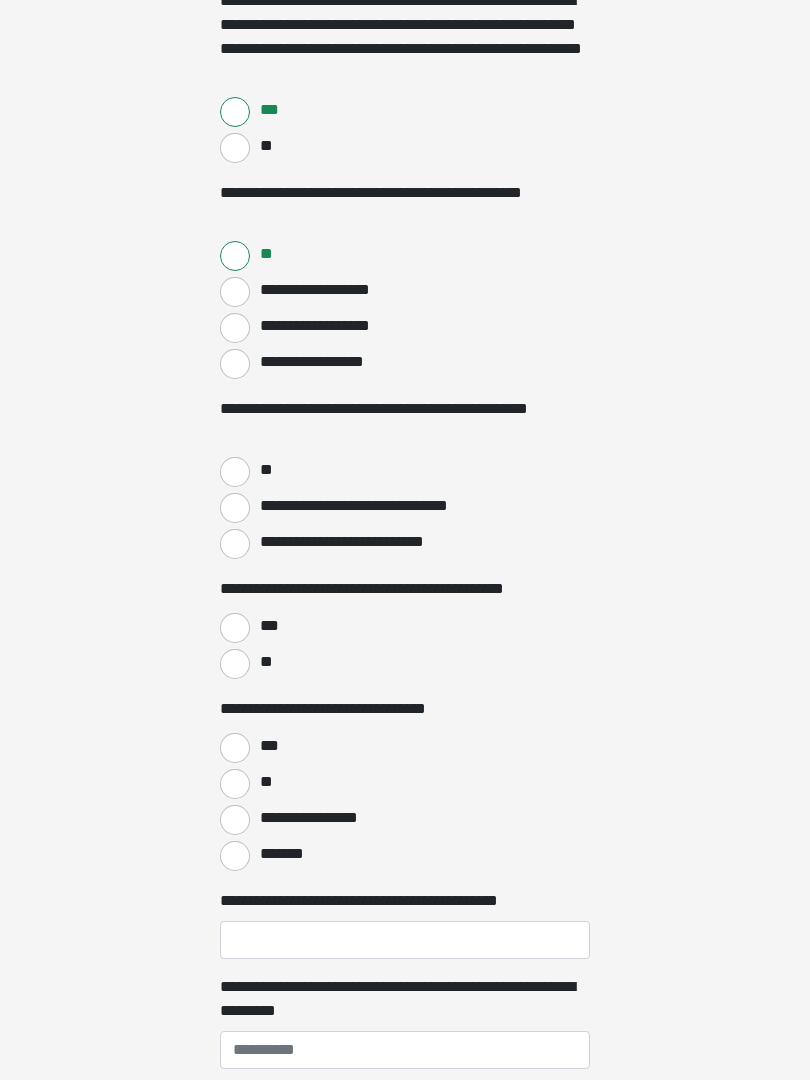 click on "**" at bounding box center (235, 472) 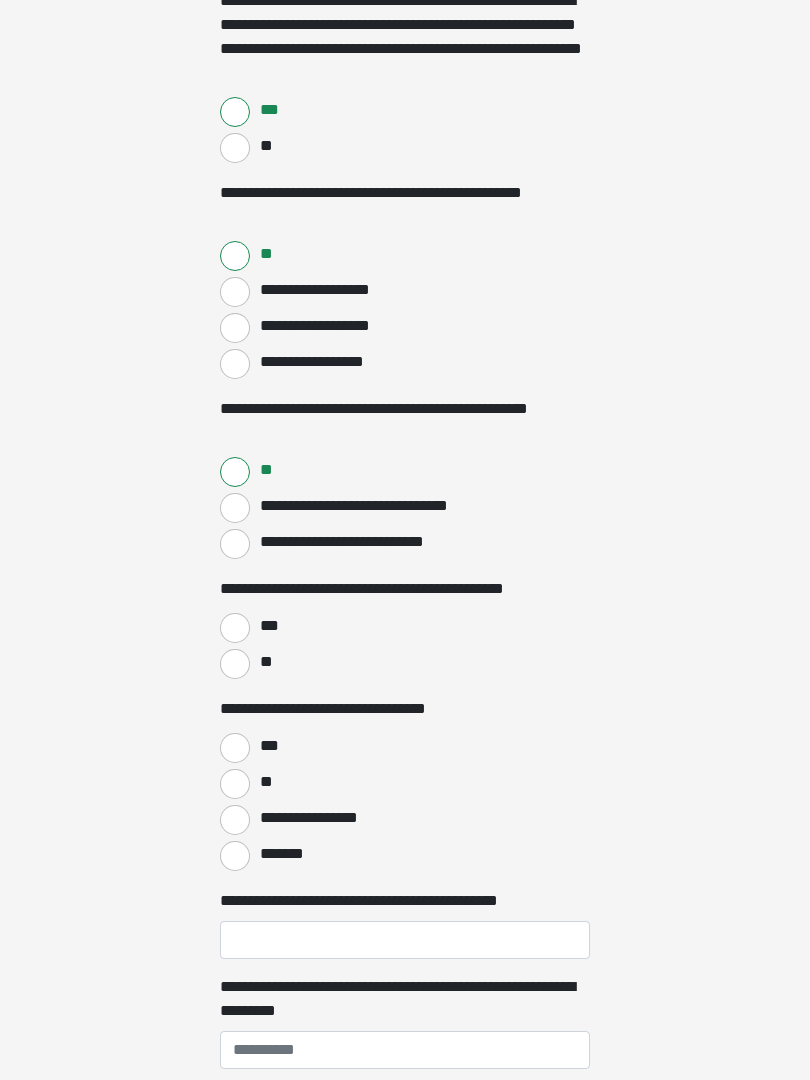 click on "***" at bounding box center (235, 628) 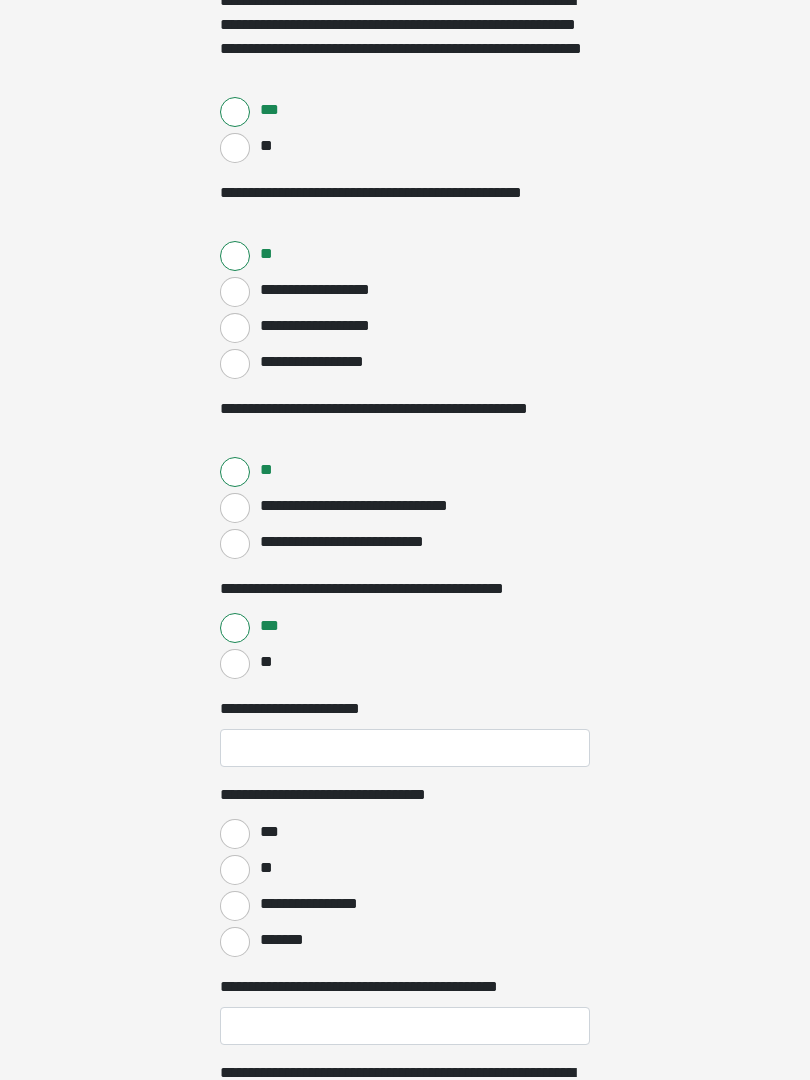 click on "*******" at bounding box center [235, 942] 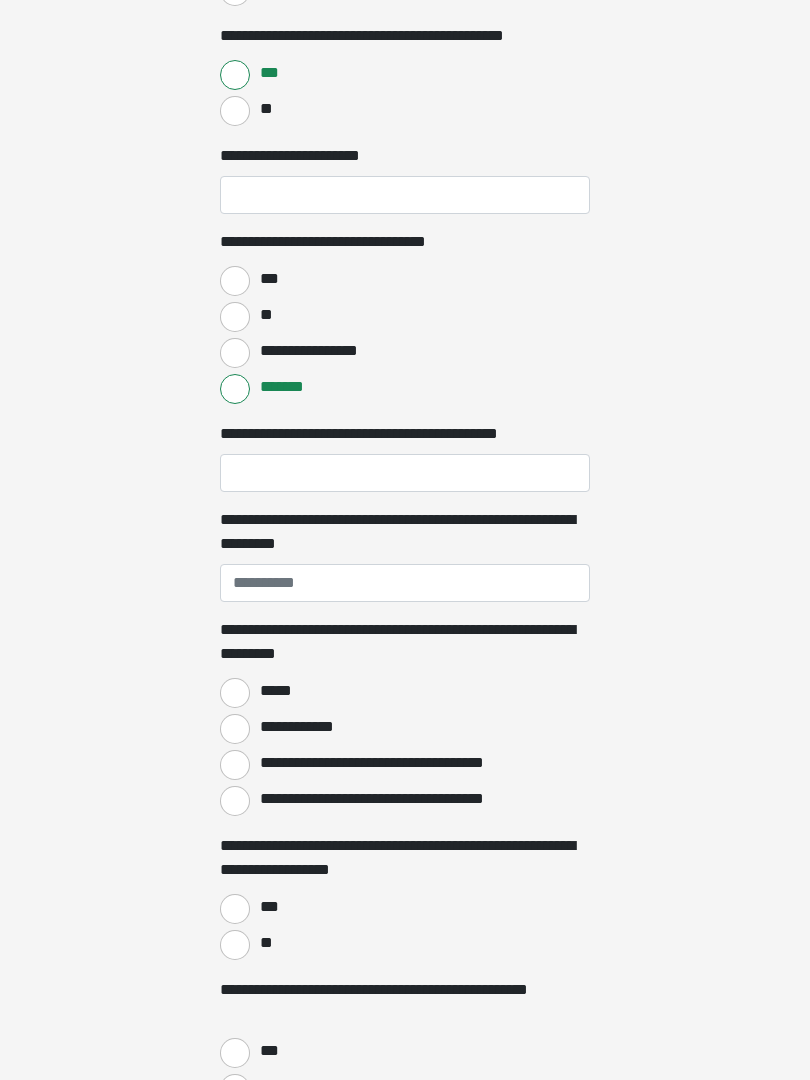 scroll, scrollTop: 1254, scrollLeft: 0, axis: vertical 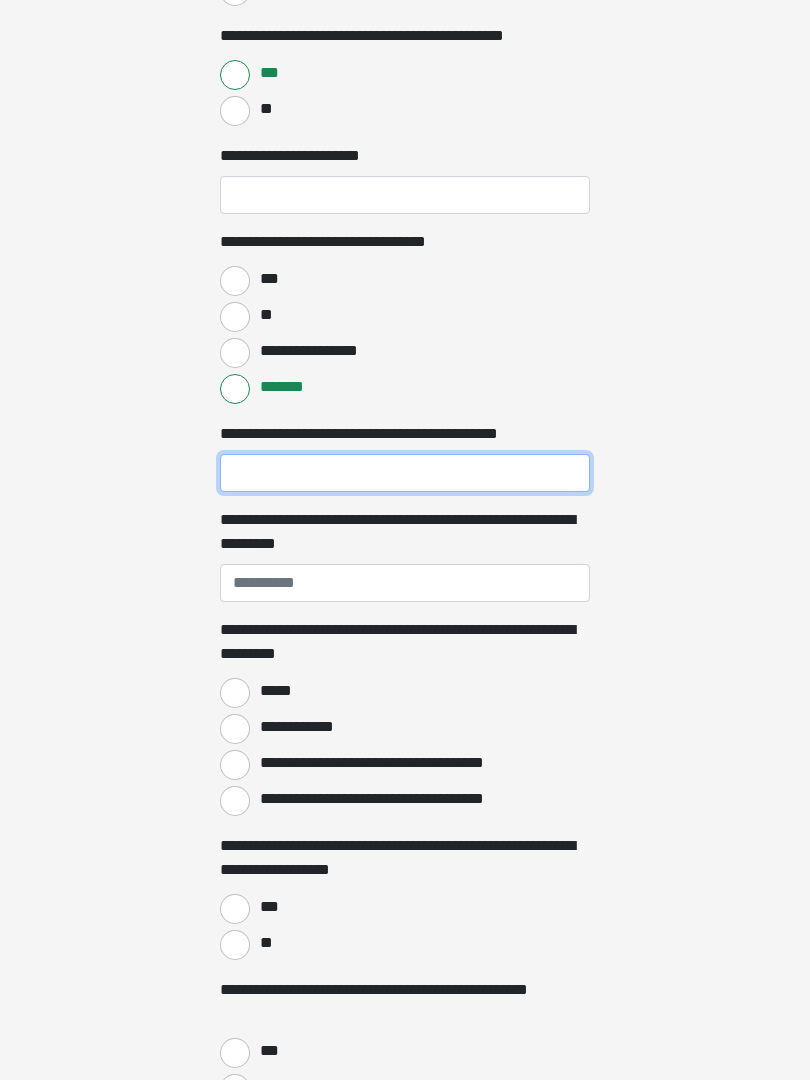 click on "**********" at bounding box center [405, 473] 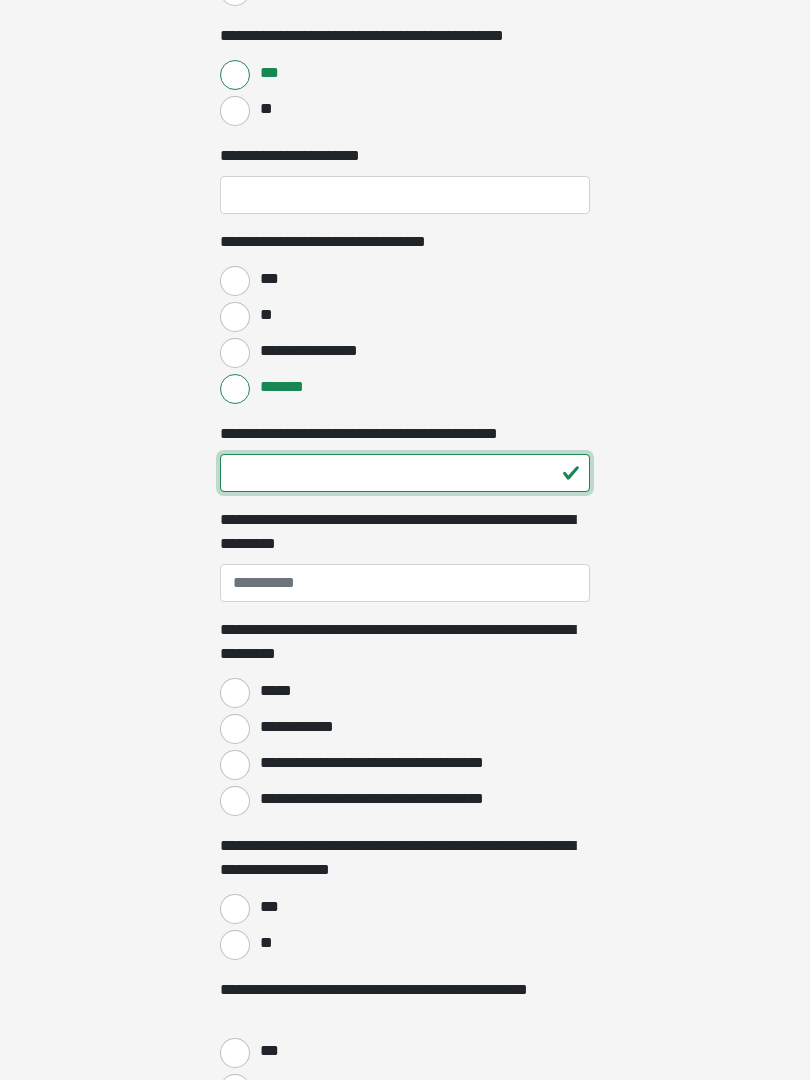 type on "**" 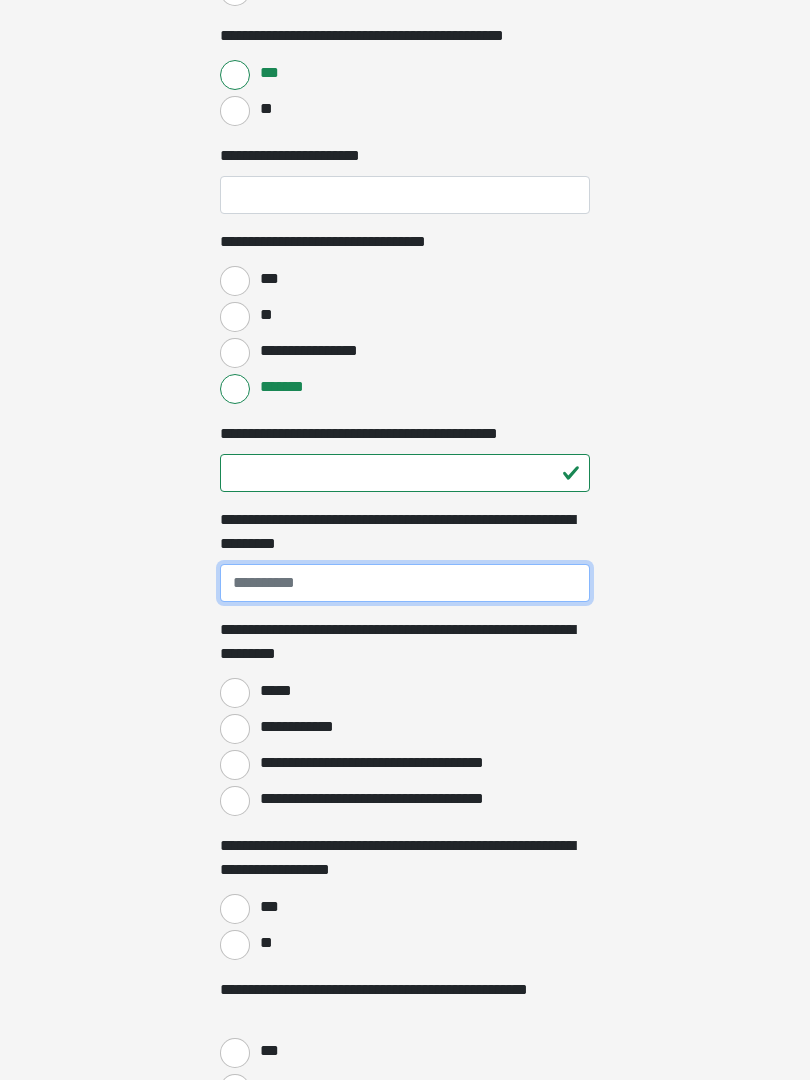 click on "**********" at bounding box center (405, 583) 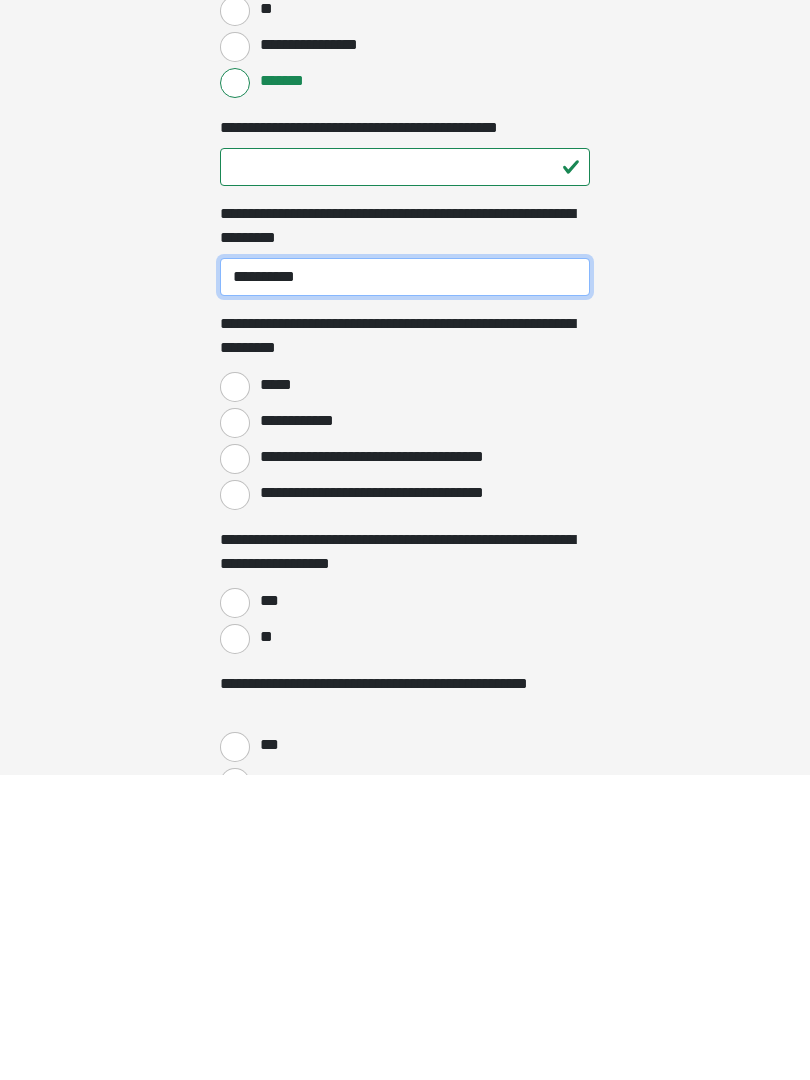 type on "**********" 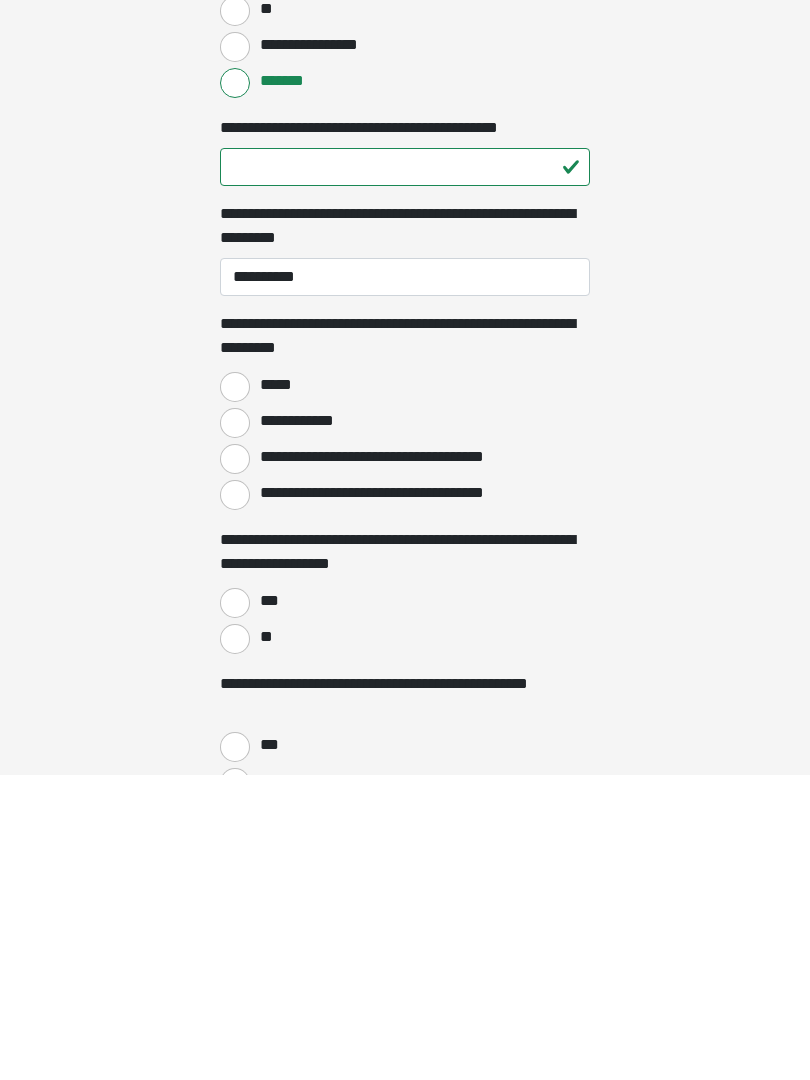 click on "*****" at bounding box center [235, 693] 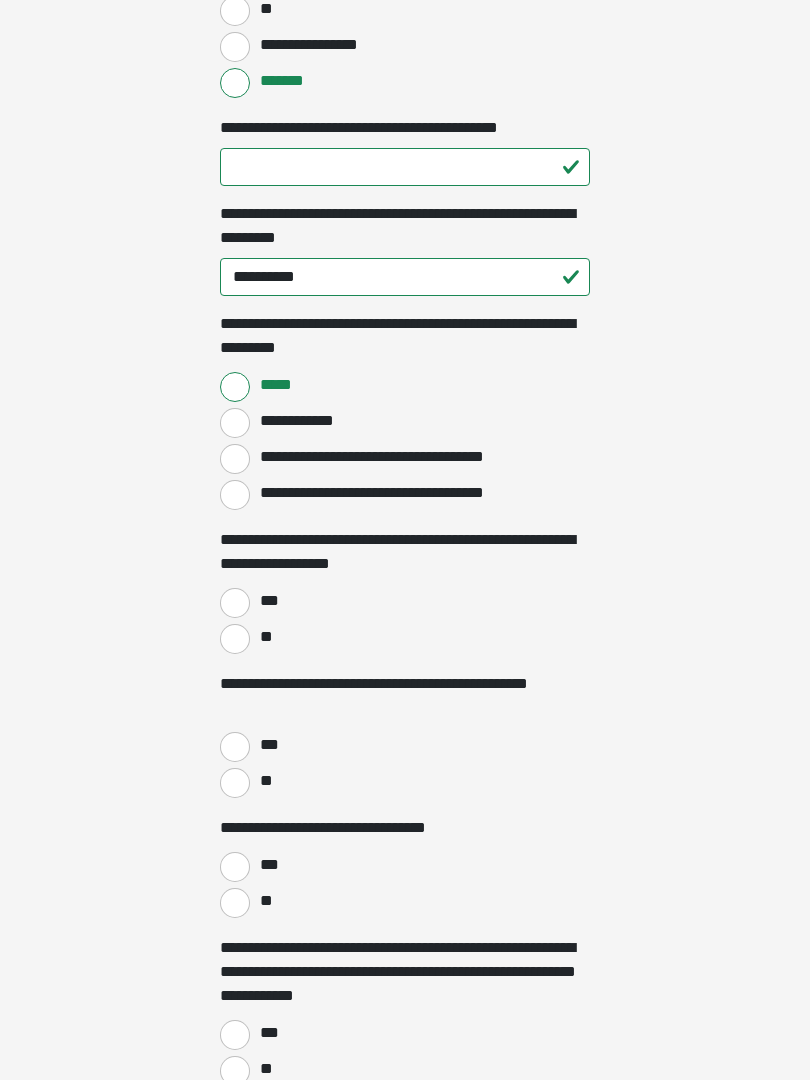 click on "**" at bounding box center [235, 639] 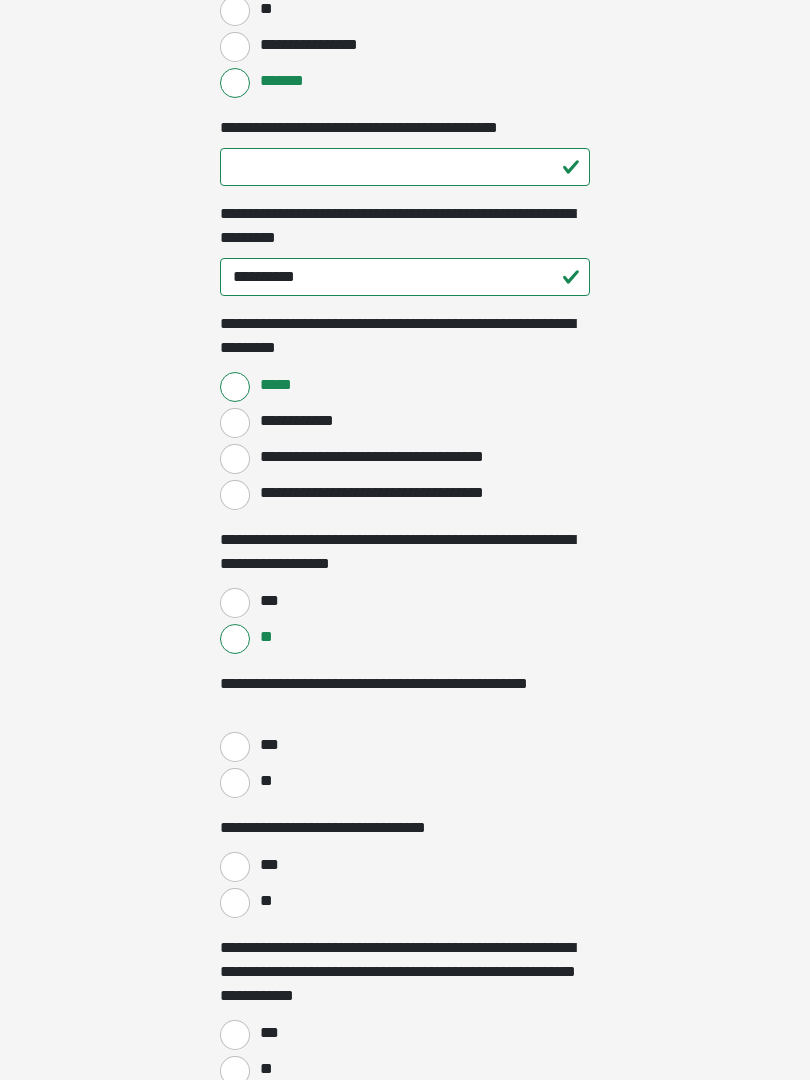 click on "**" at bounding box center (235, 783) 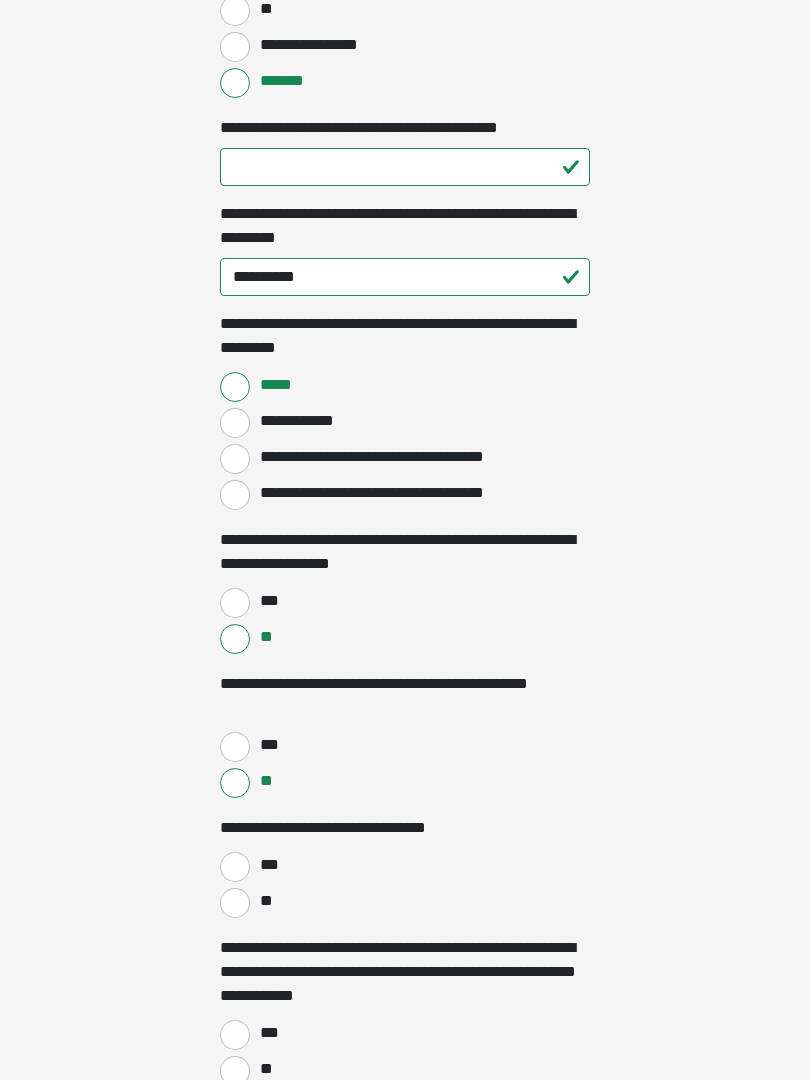 click on "**" at bounding box center (235, 903) 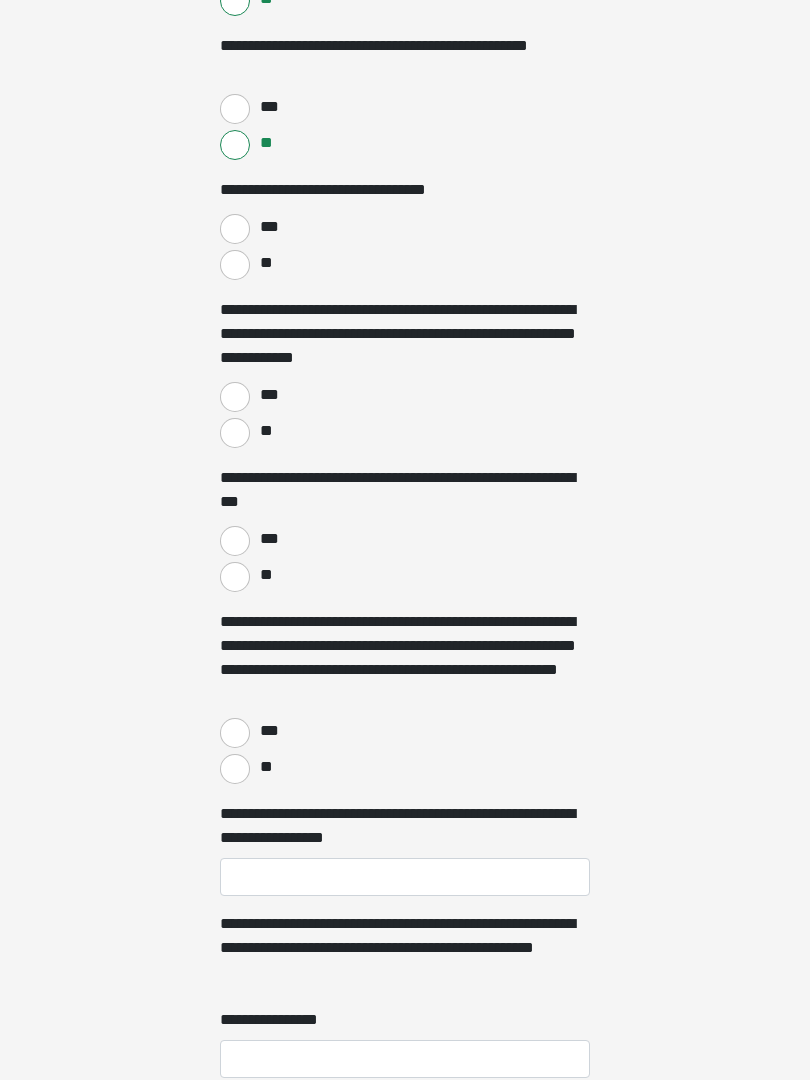 scroll, scrollTop: 2199, scrollLeft: 0, axis: vertical 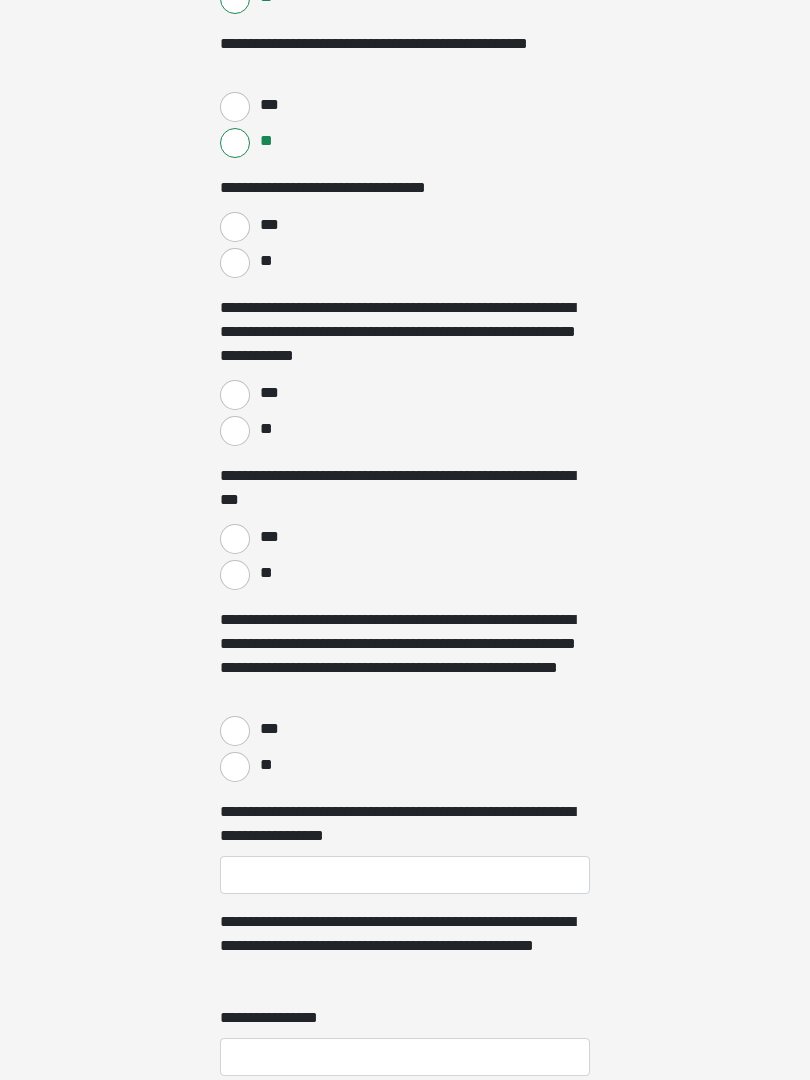 click on "***" at bounding box center (235, 396) 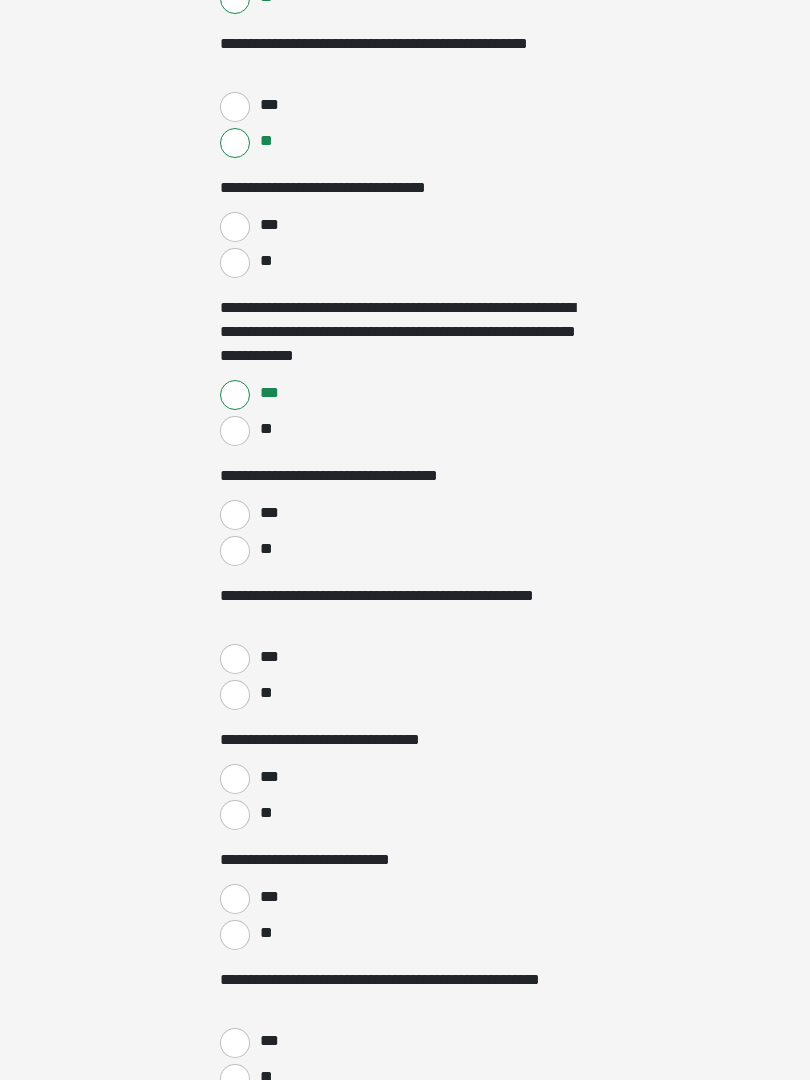 click on "***" at bounding box center (235, 515) 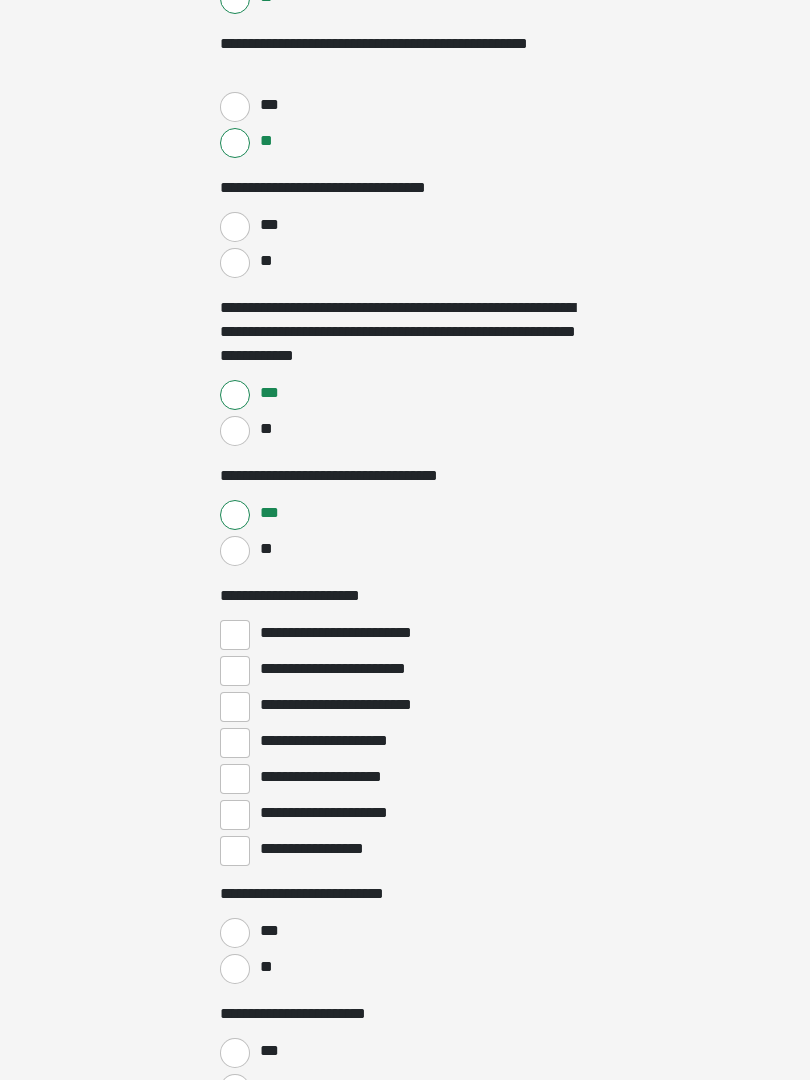 click on "**********" at bounding box center (235, 851) 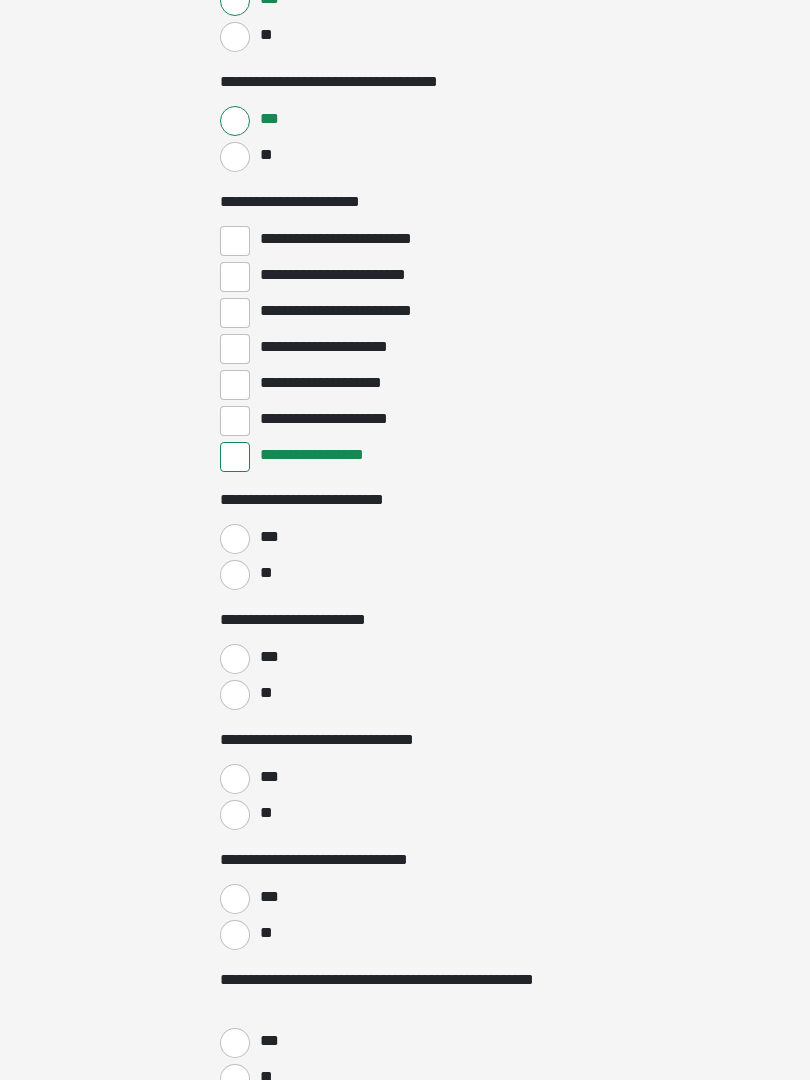 scroll, scrollTop: 2599, scrollLeft: 0, axis: vertical 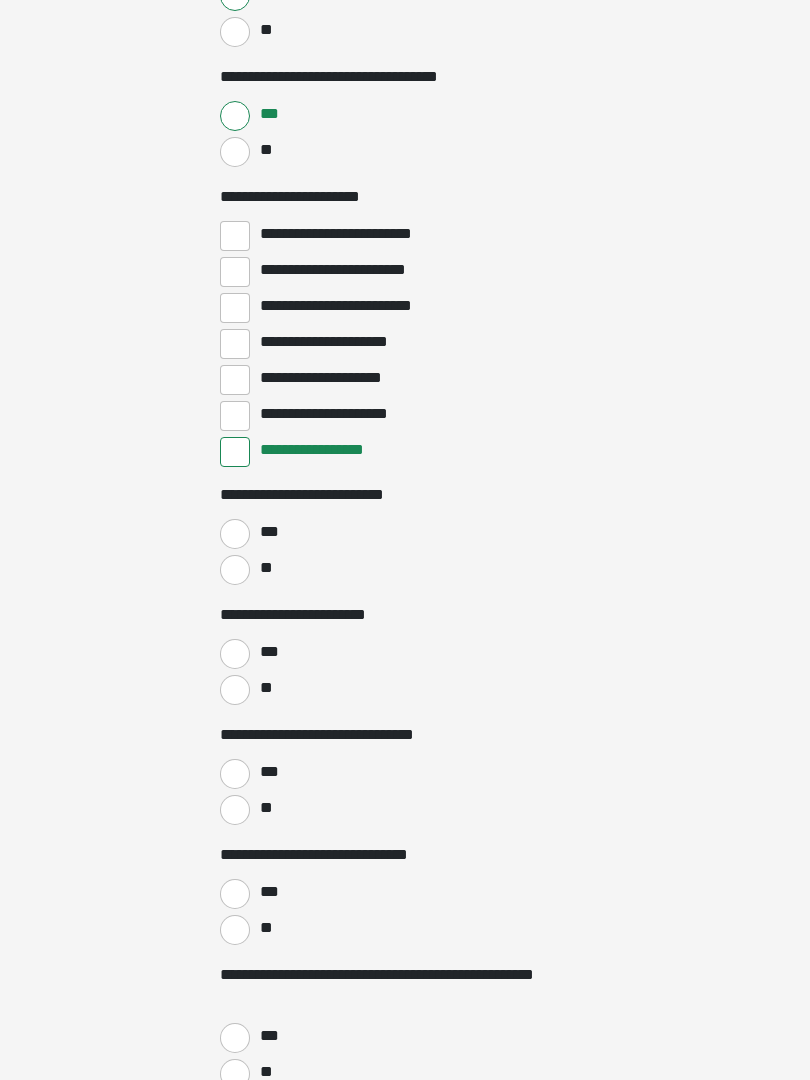 click on "**" at bounding box center [235, 570] 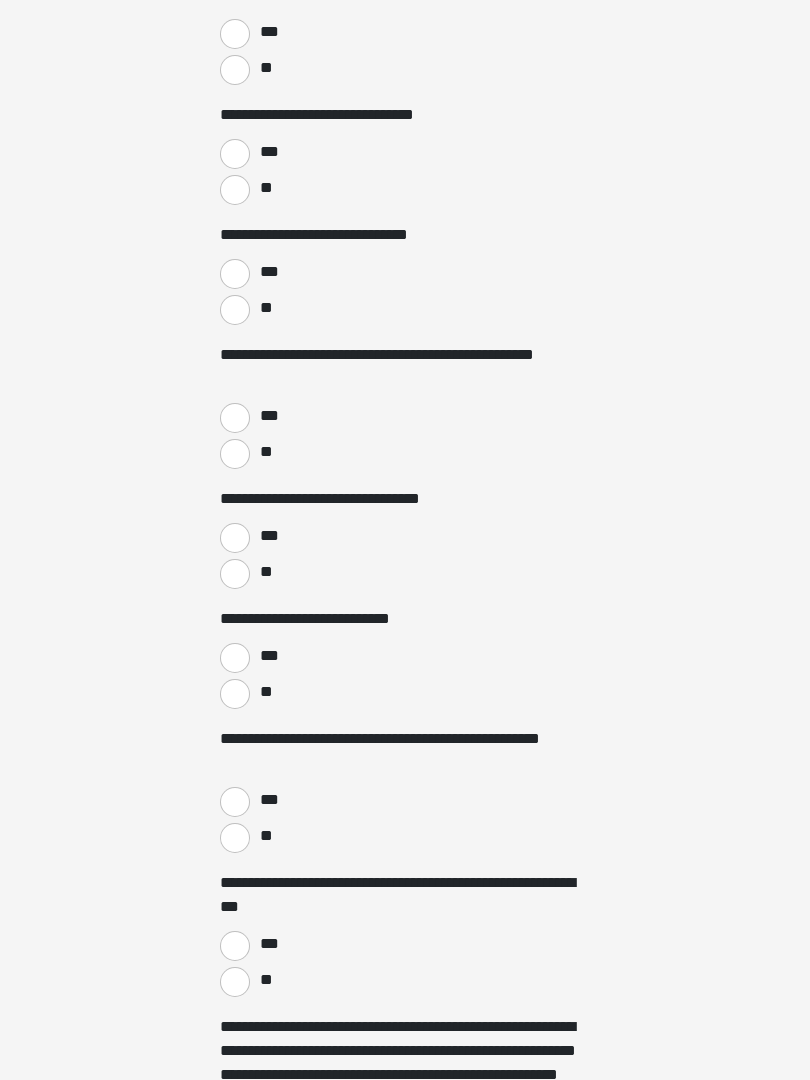 scroll, scrollTop: 3219, scrollLeft: 0, axis: vertical 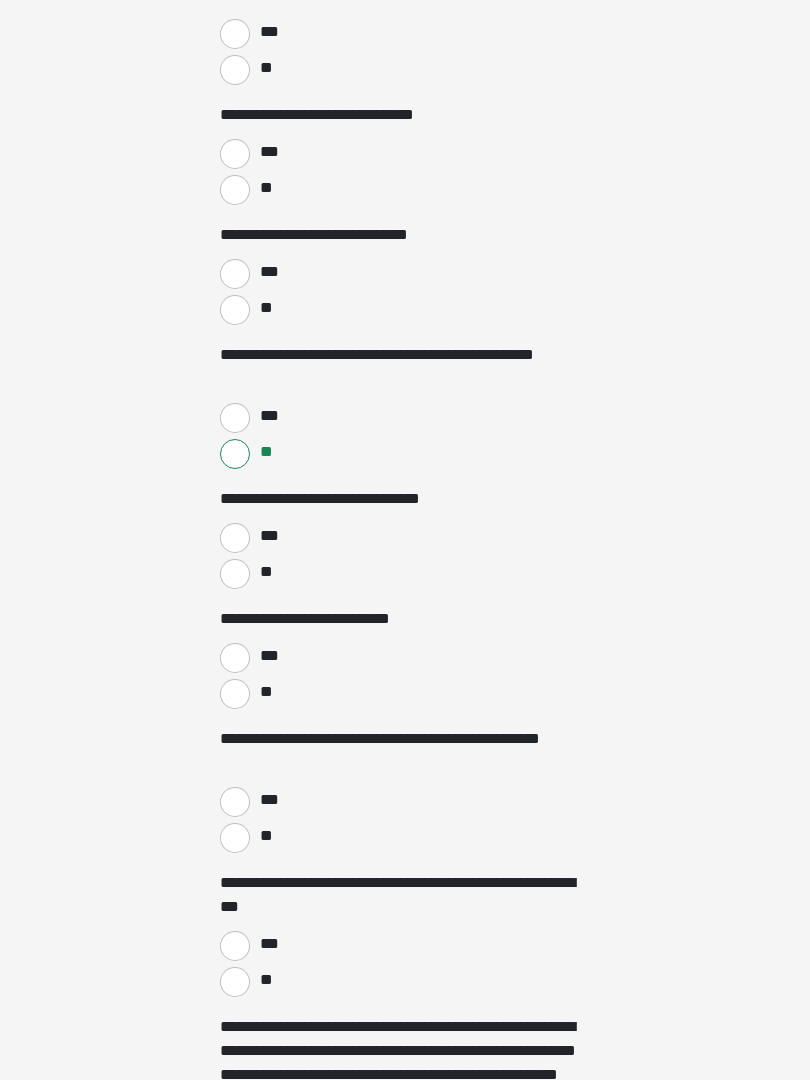 click on "**" at bounding box center [235, 574] 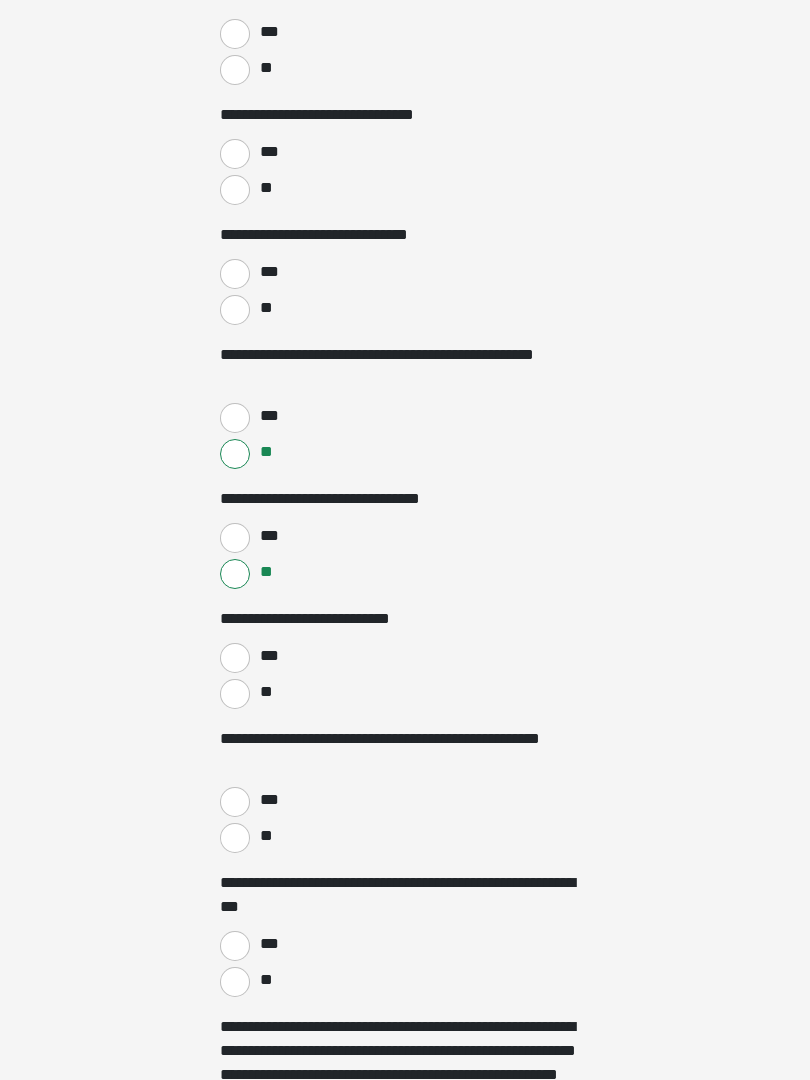 click on "**" at bounding box center [235, 694] 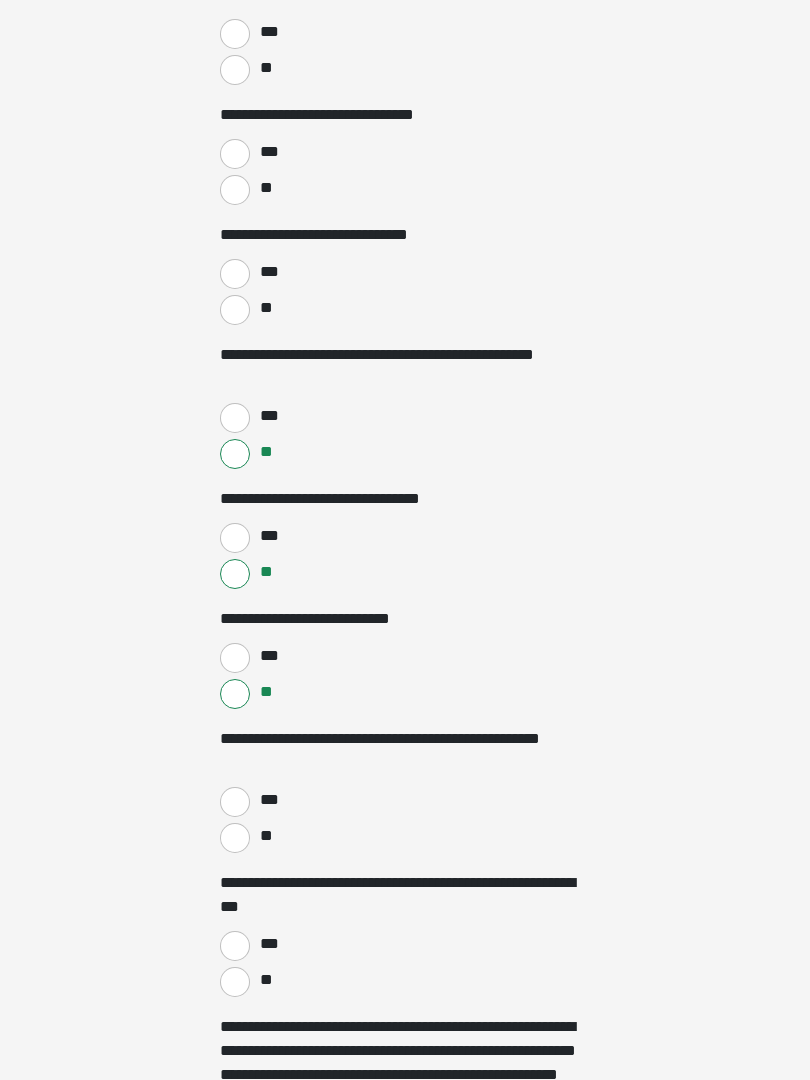 click on "**" at bounding box center [235, 838] 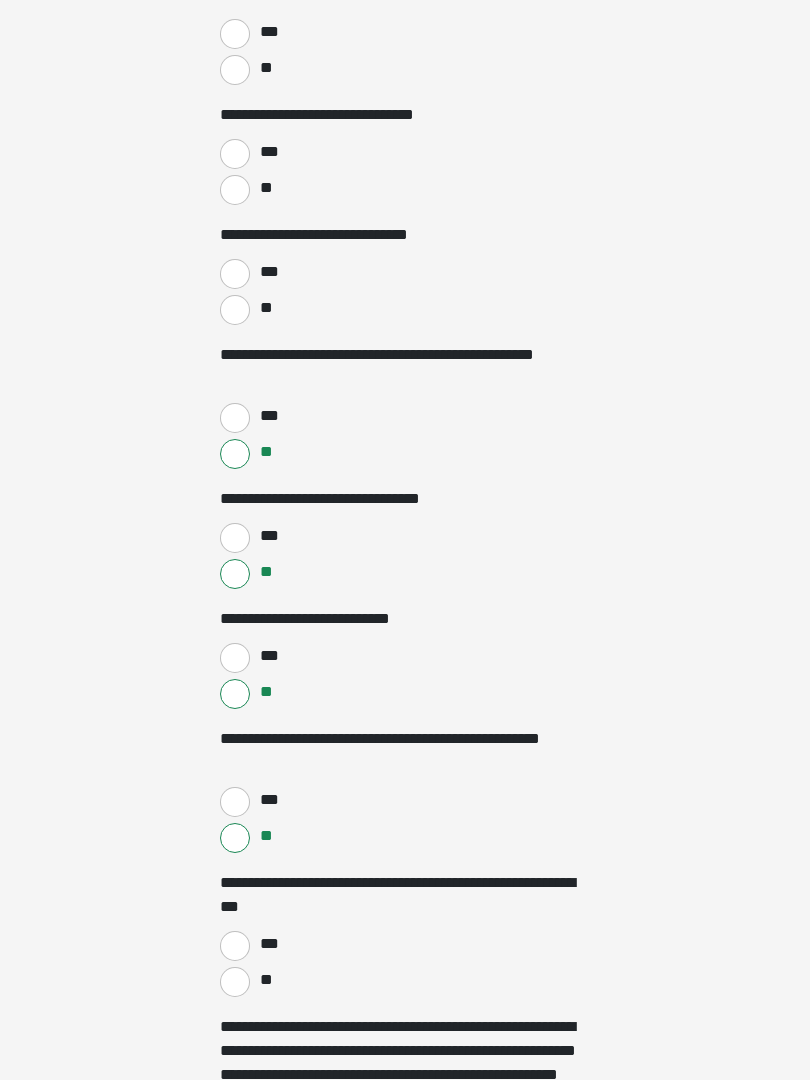 click on "**" at bounding box center [235, 982] 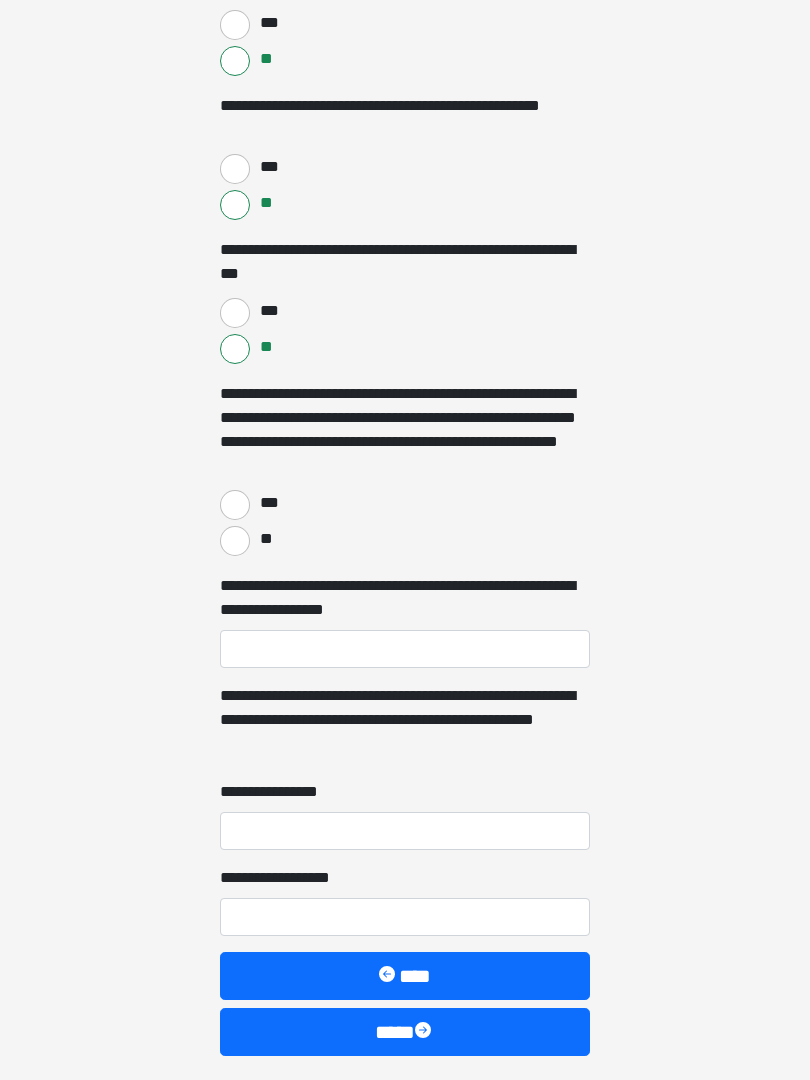 scroll, scrollTop: 3857, scrollLeft: 0, axis: vertical 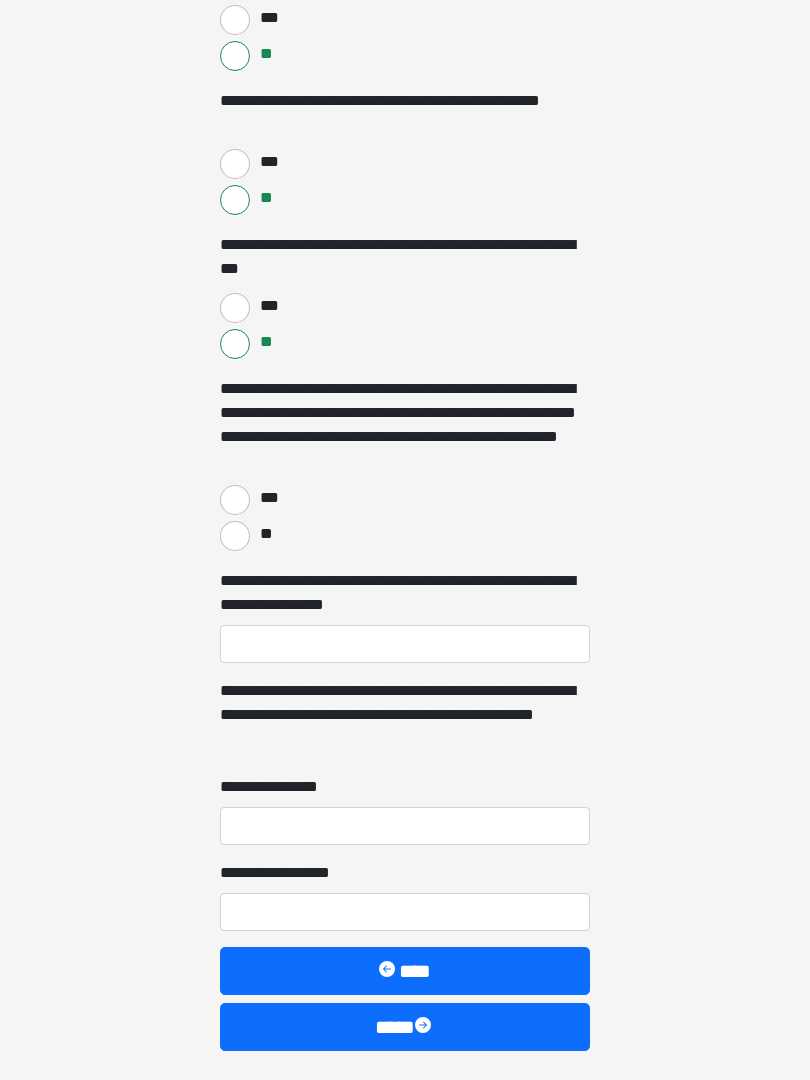 click on "**" at bounding box center [235, 536] 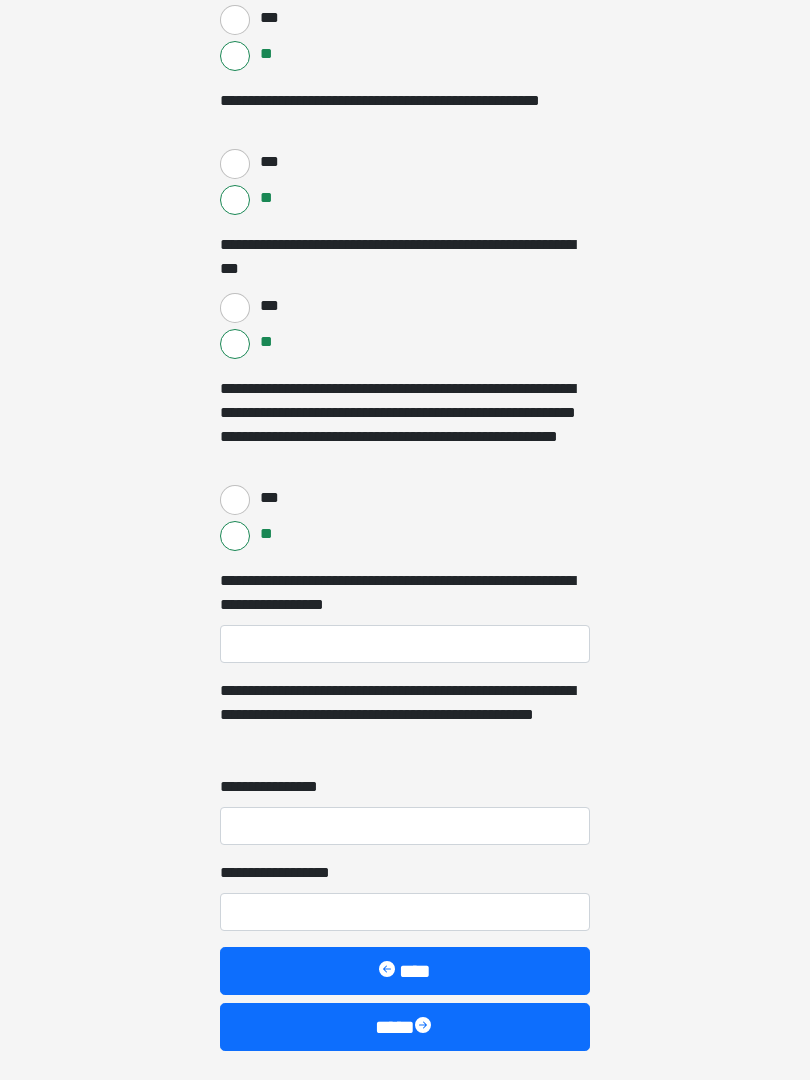 click on "**********" at bounding box center [405, 644] 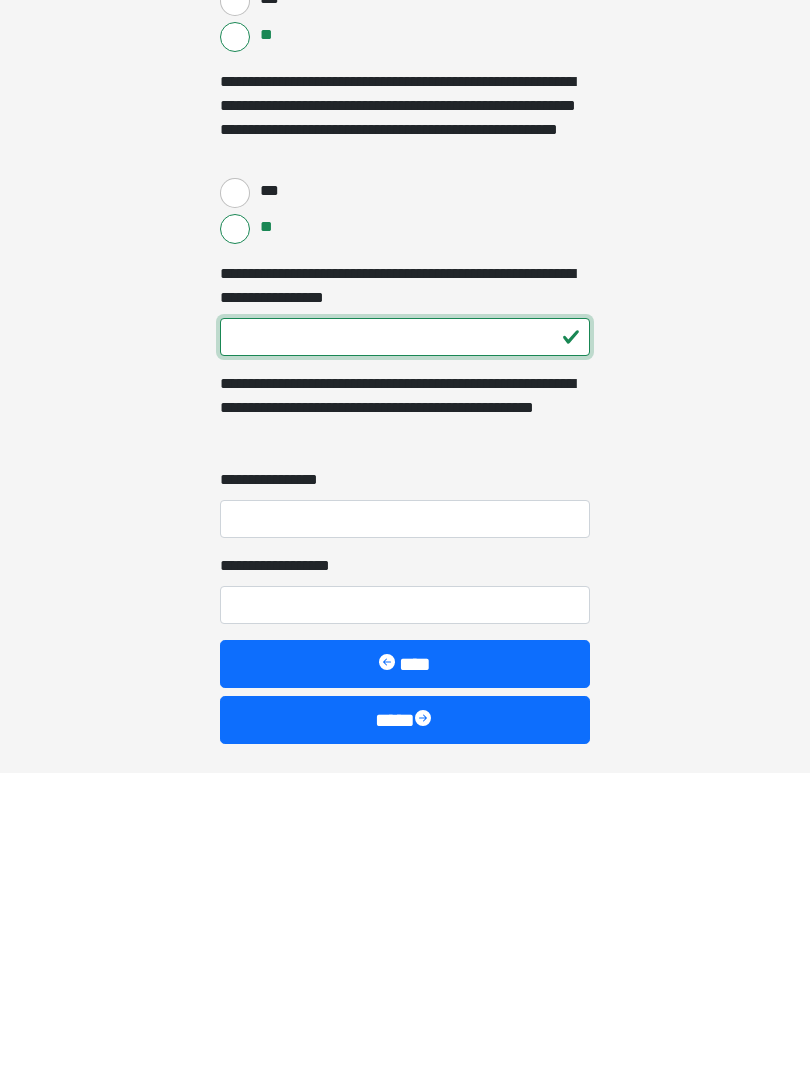 scroll, scrollTop: 3876, scrollLeft: 0, axis: vertical 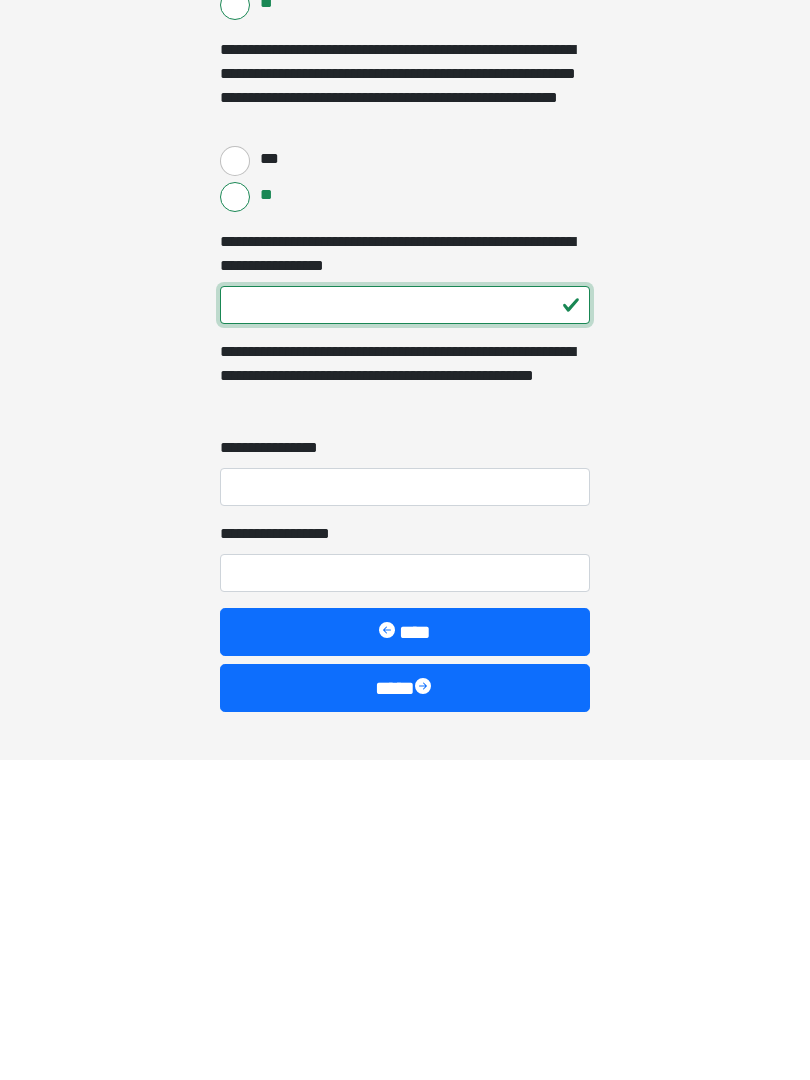 type on "***" 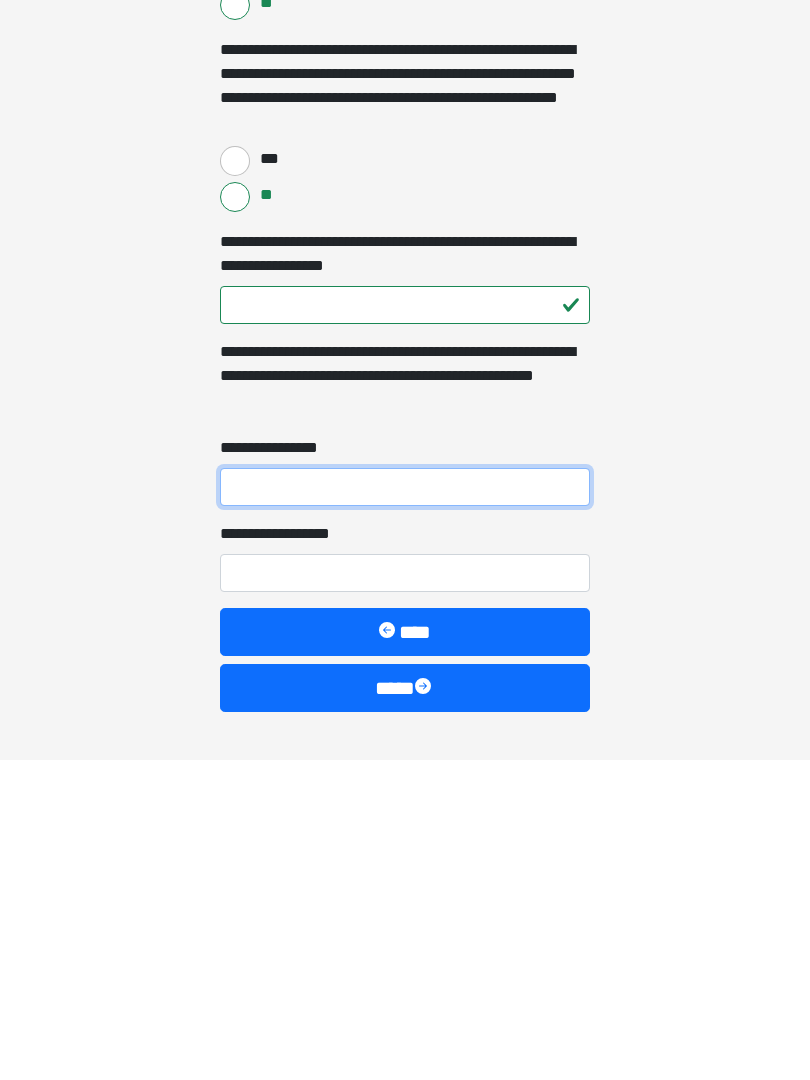 click on "**********" at bounding box center [405, 807] 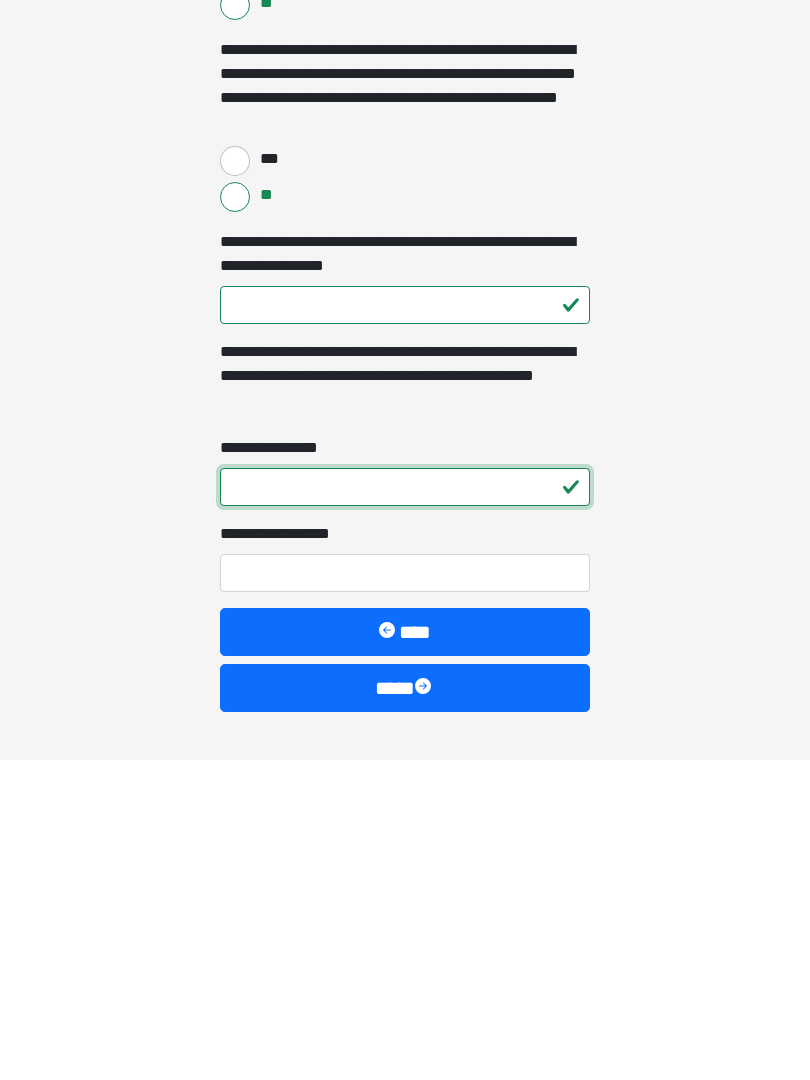 type on "*" 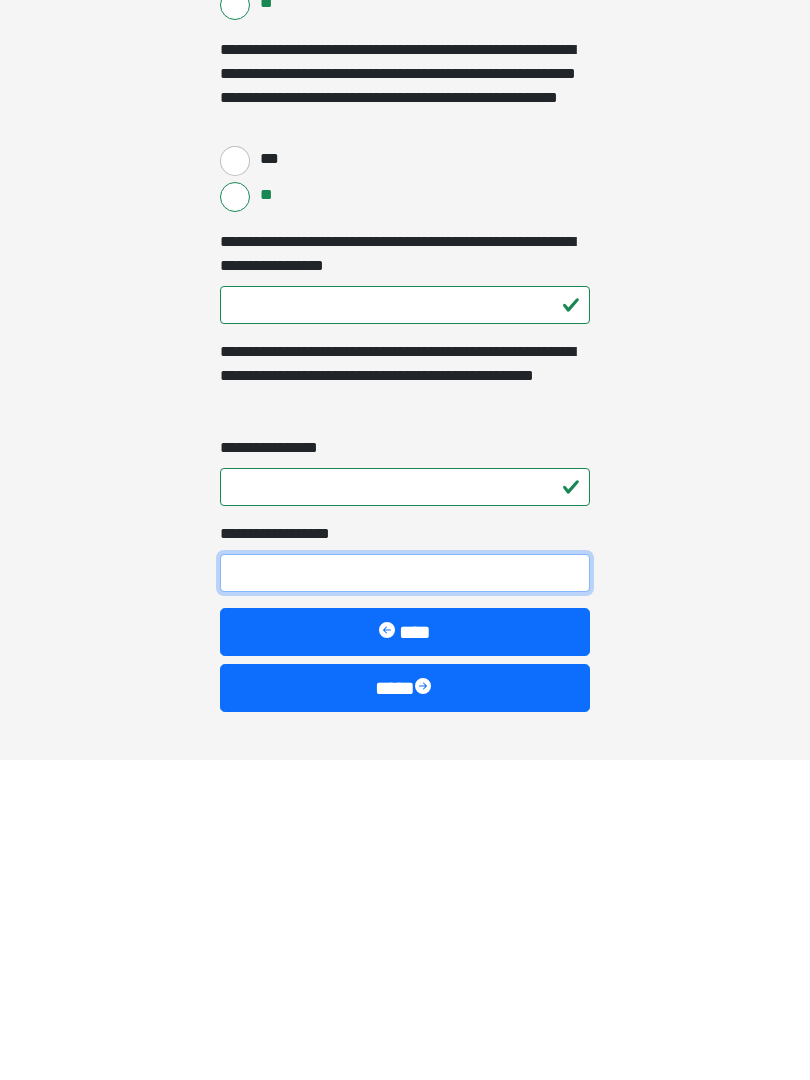 click on "**********" at bounding box center (405, 893) 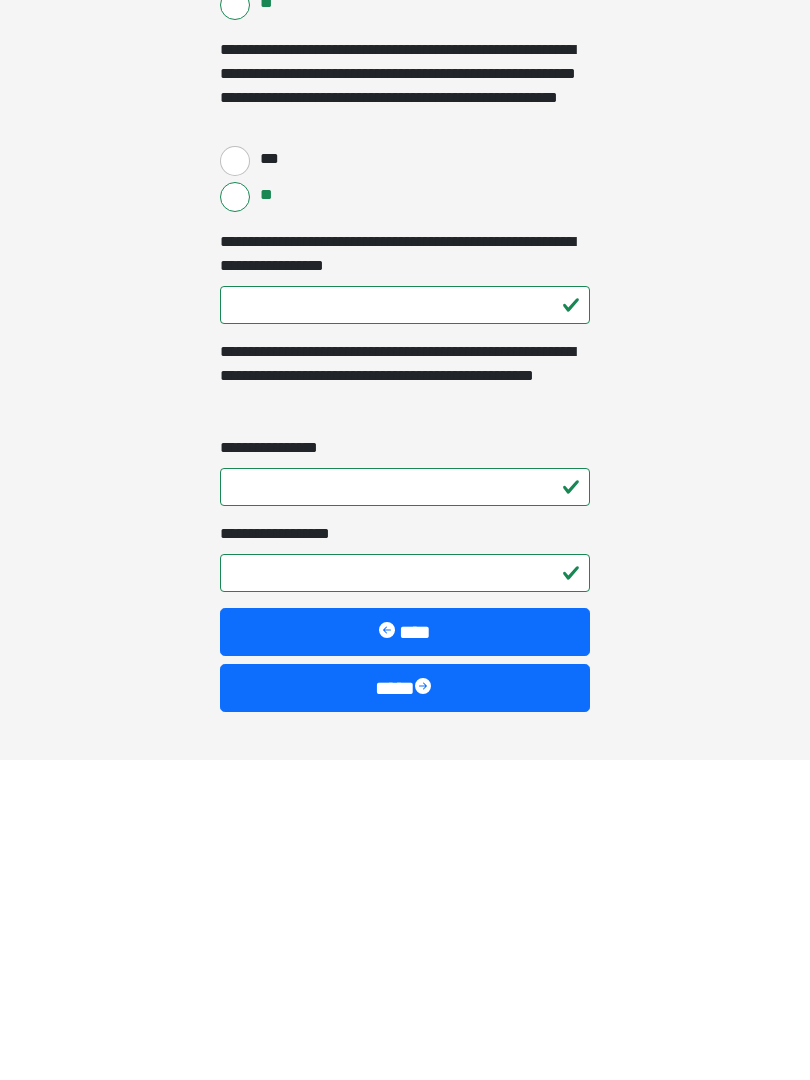 click on "****" at bounding box center (405, 1008) 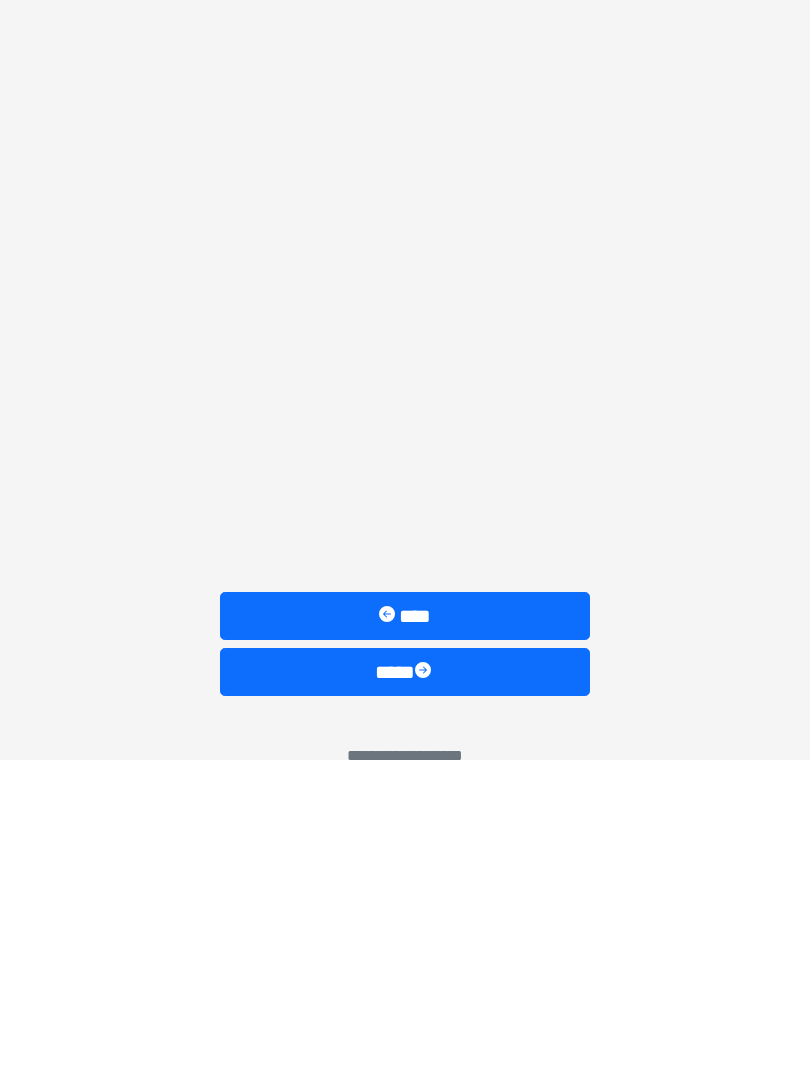 scroll, scrollTop: 0, scrollLeft: 0, axis: both 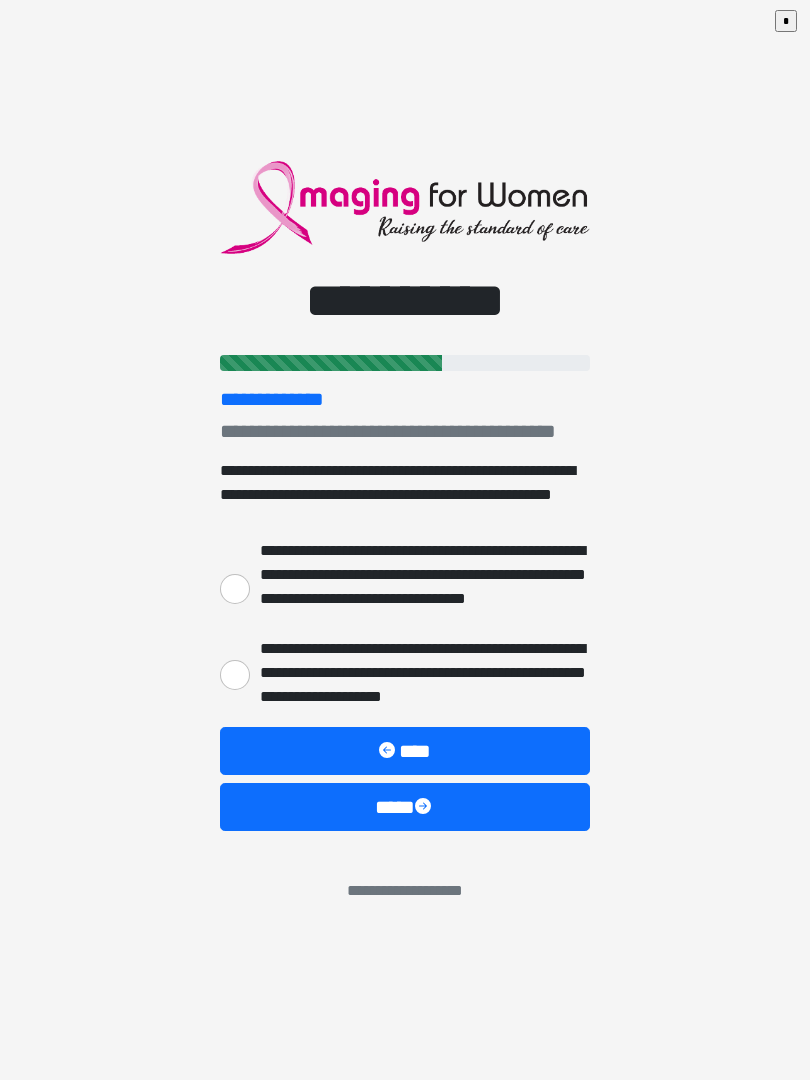 click on "**********" at bounding box center [235, 675] 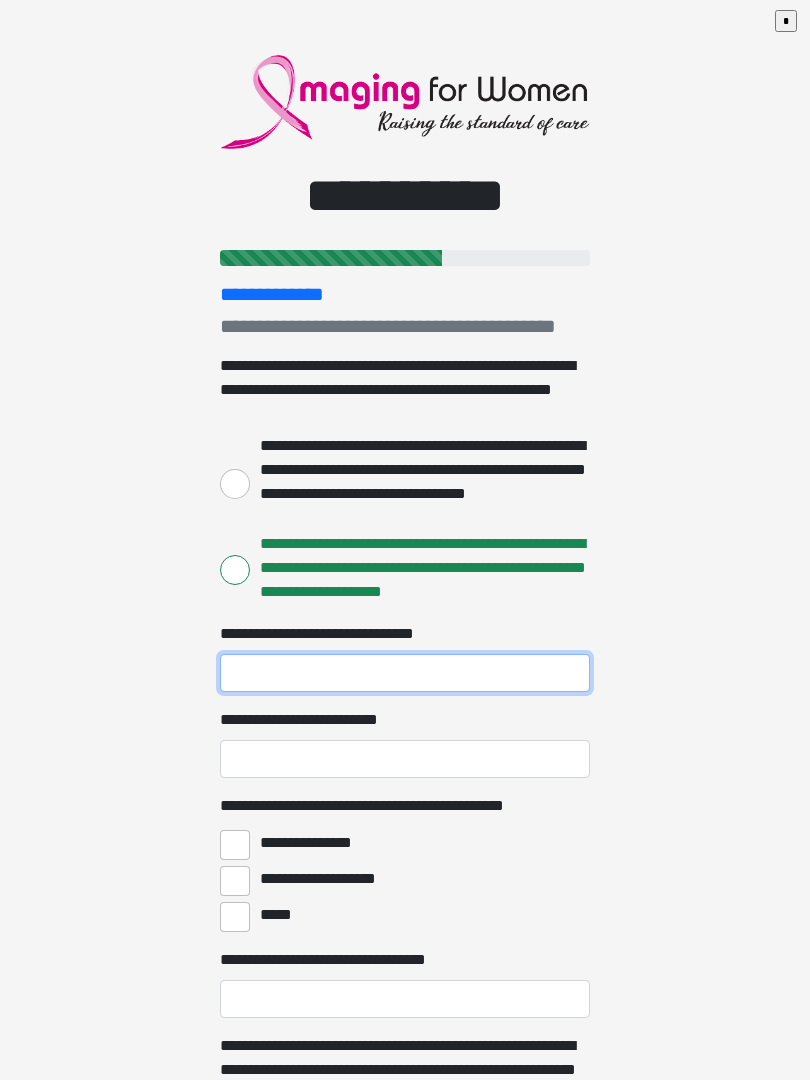 click on "**********" at bounding box center (405, 673) 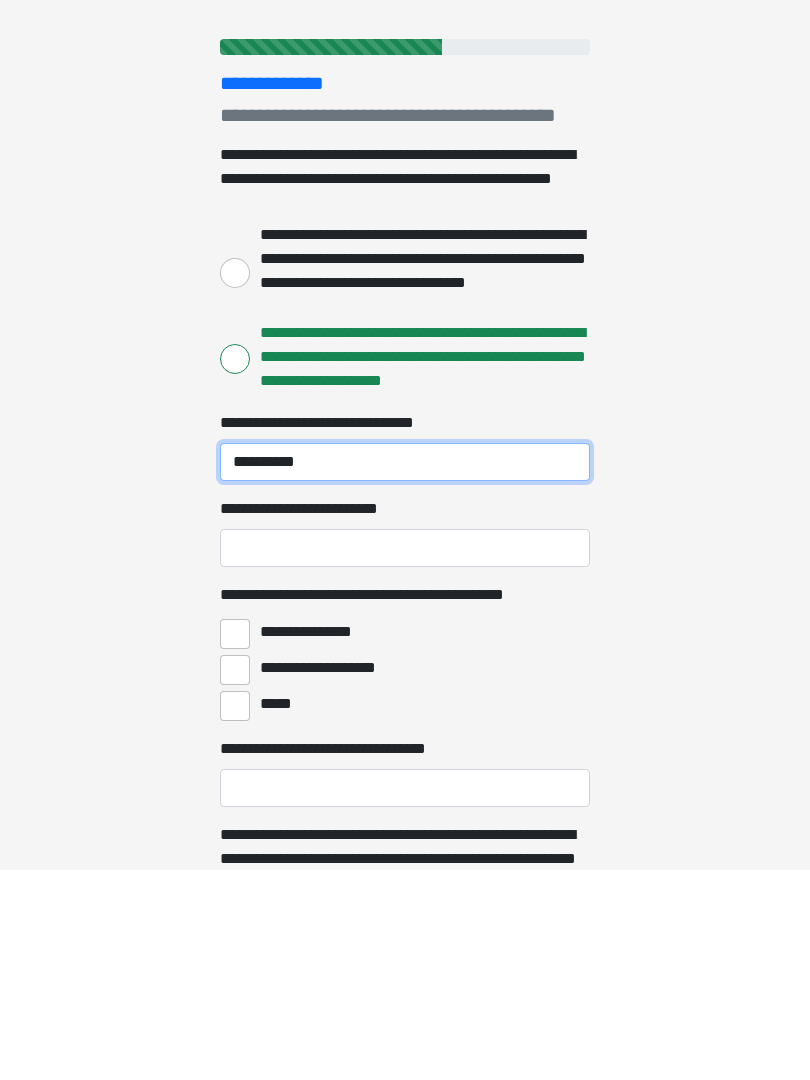 type on "**********" 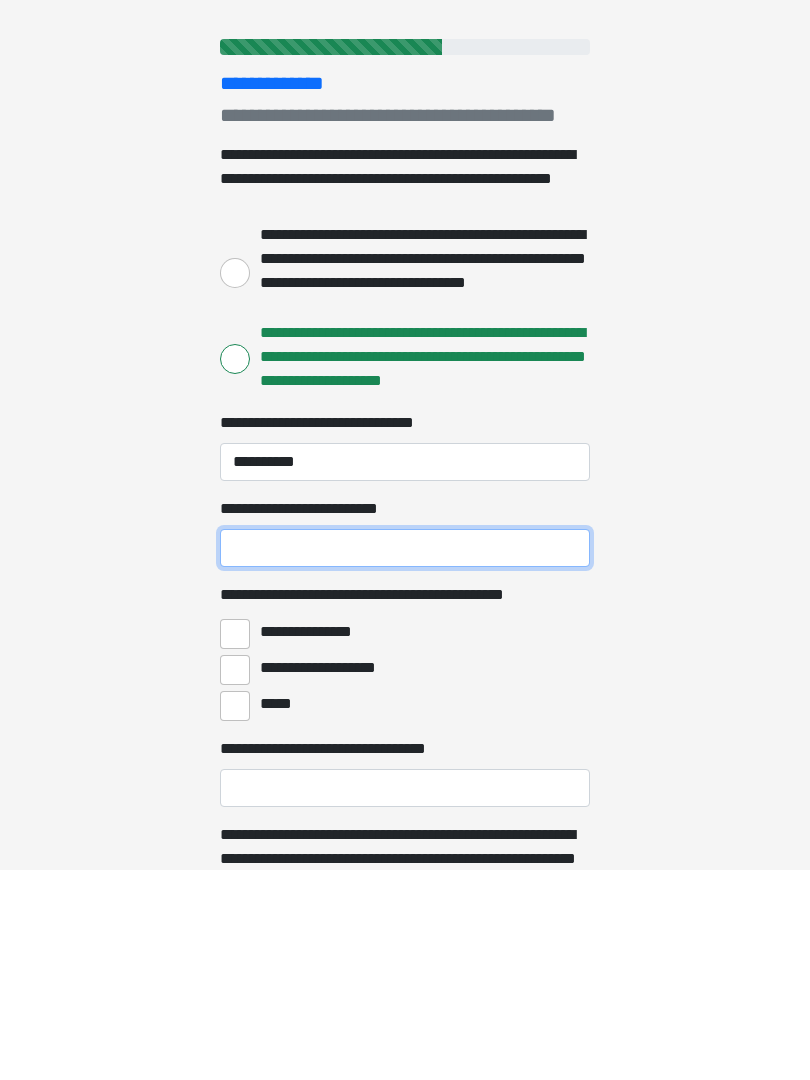 click on "**********" at bounding box center (405, 759) 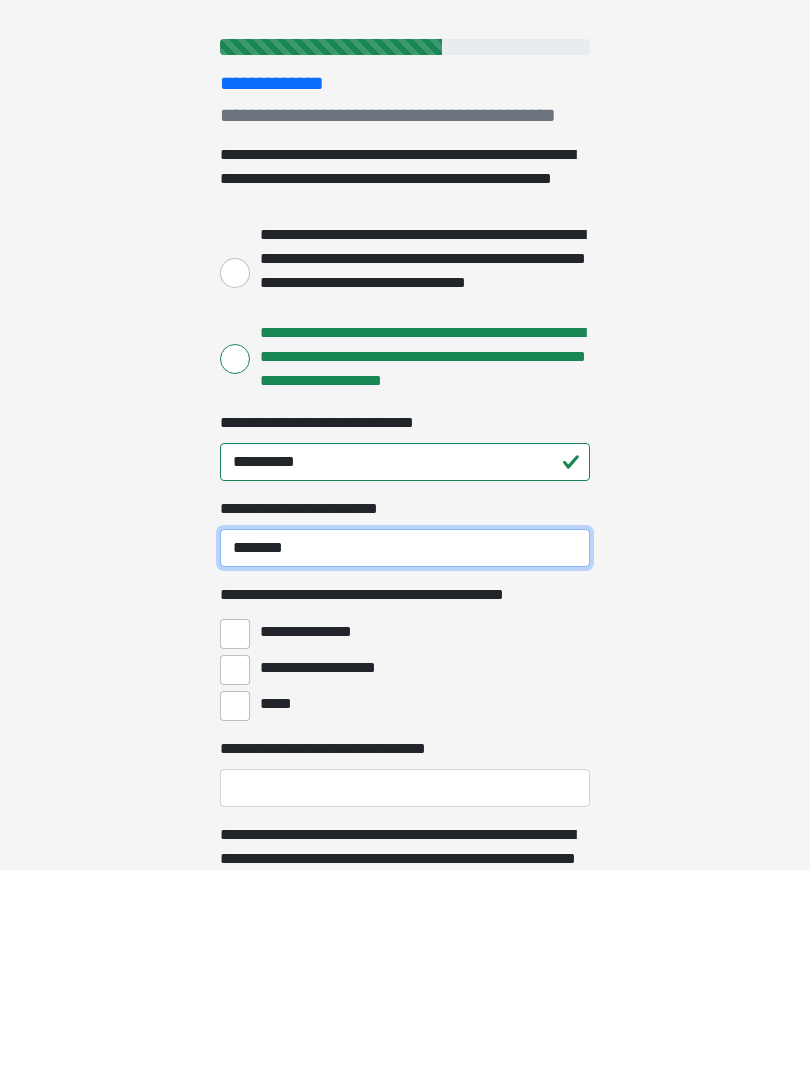 type on "*******" 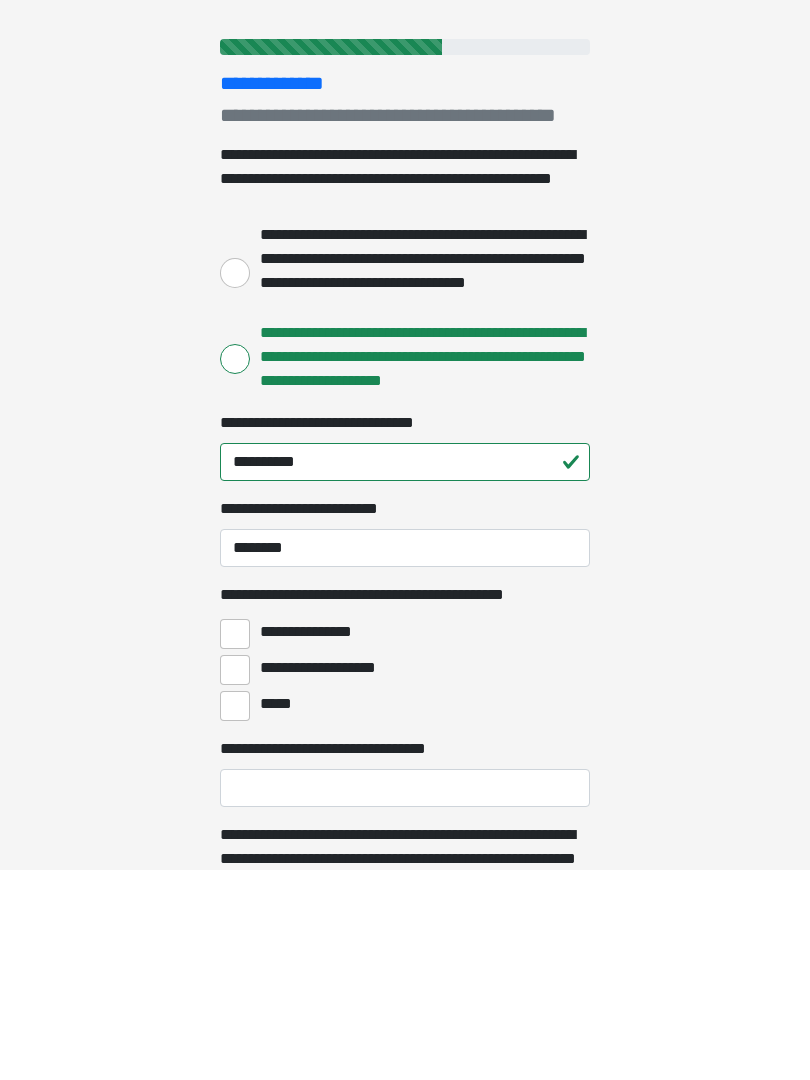 click on "**********" at bounding box center [235, 845] 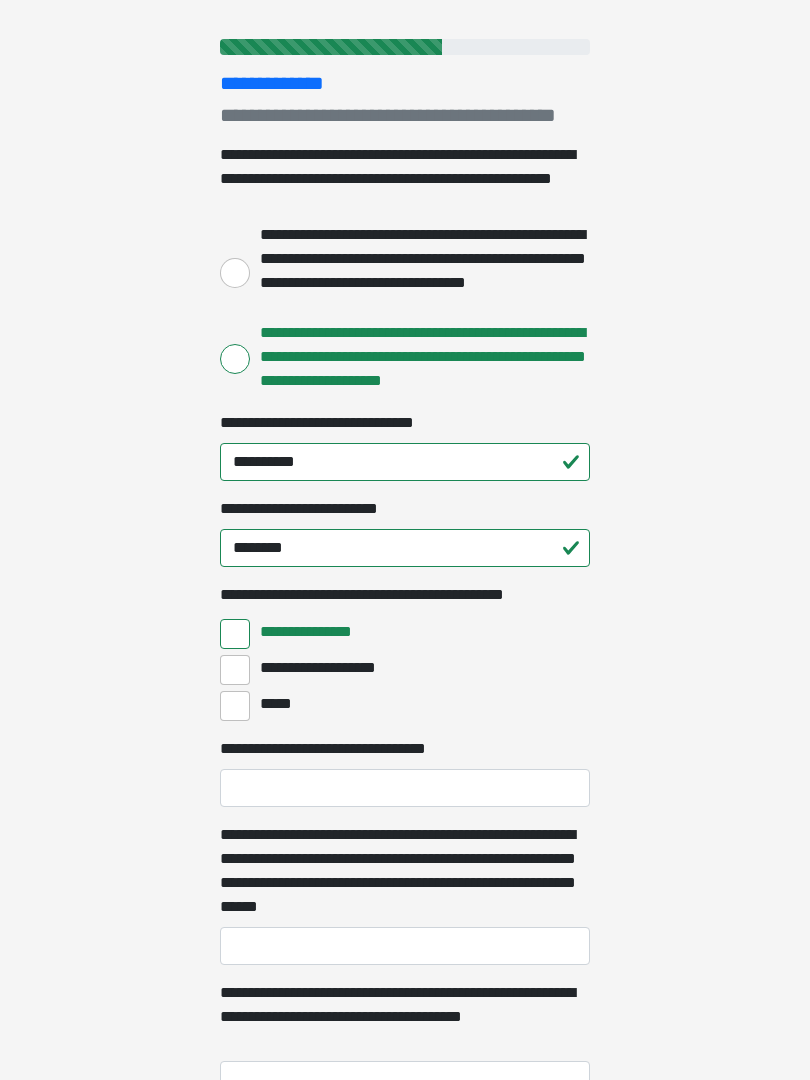 click on "**********" at bounding box center (235, 670) 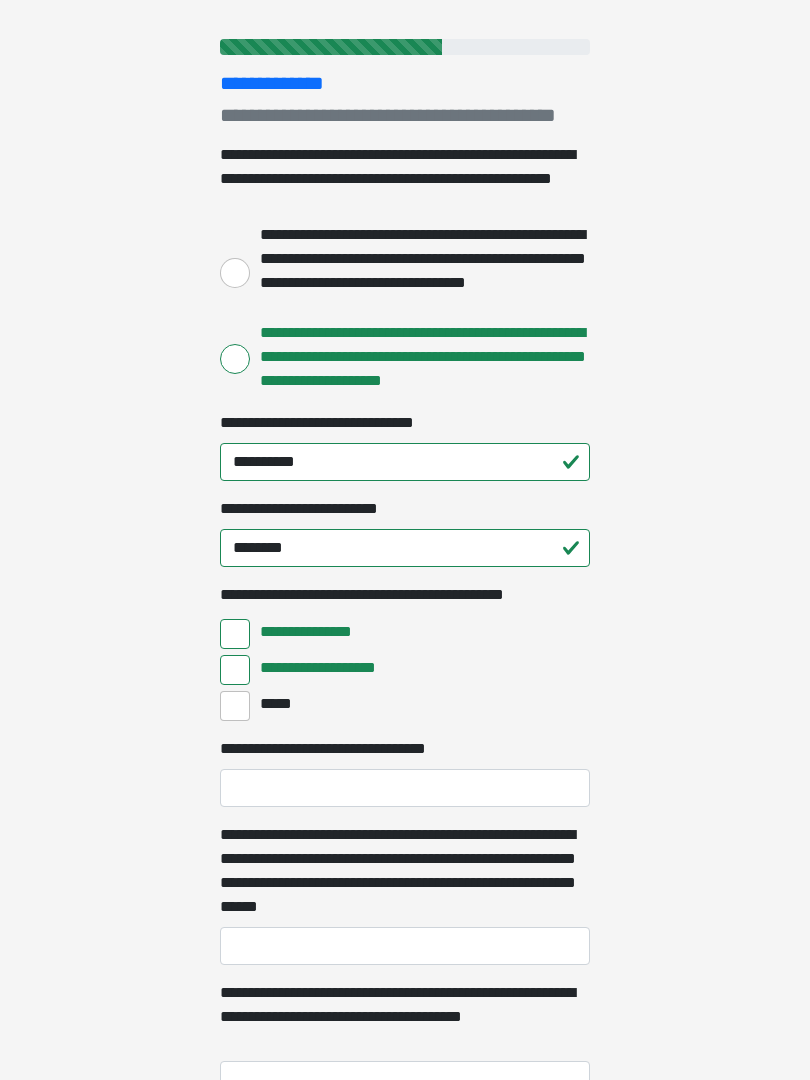 click on "*****" at bounding box center [235, 706] 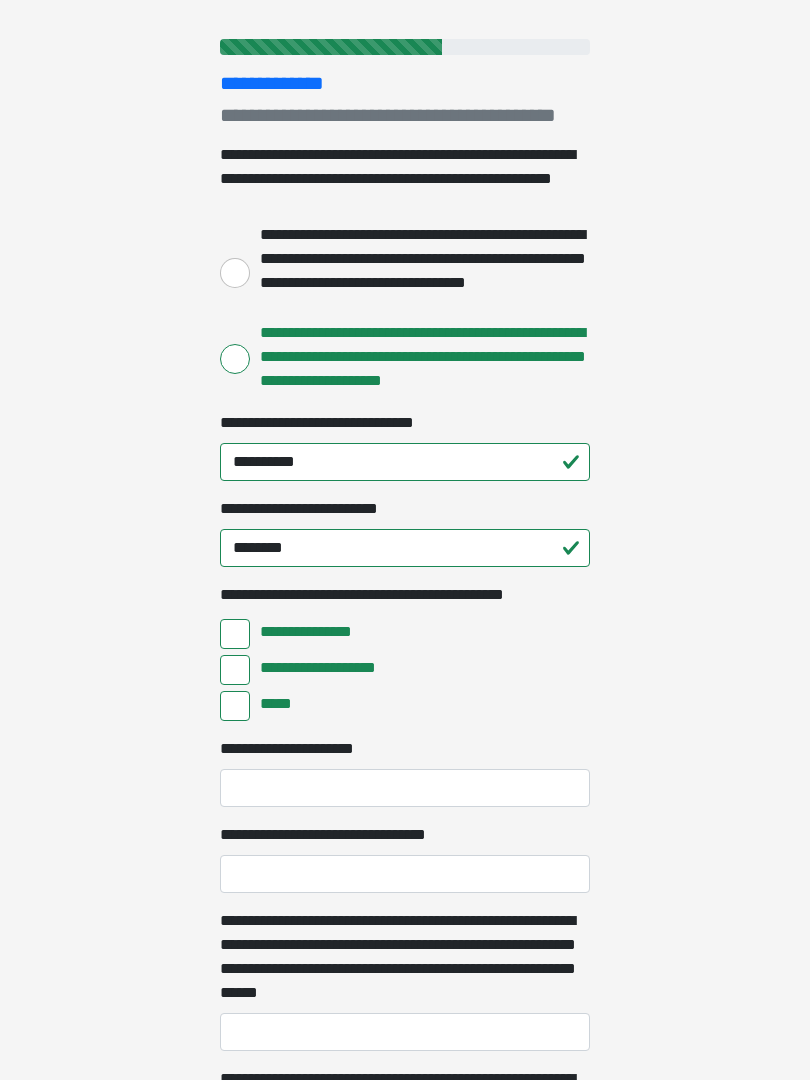 click on "*****" at bounding box center (235, 706) 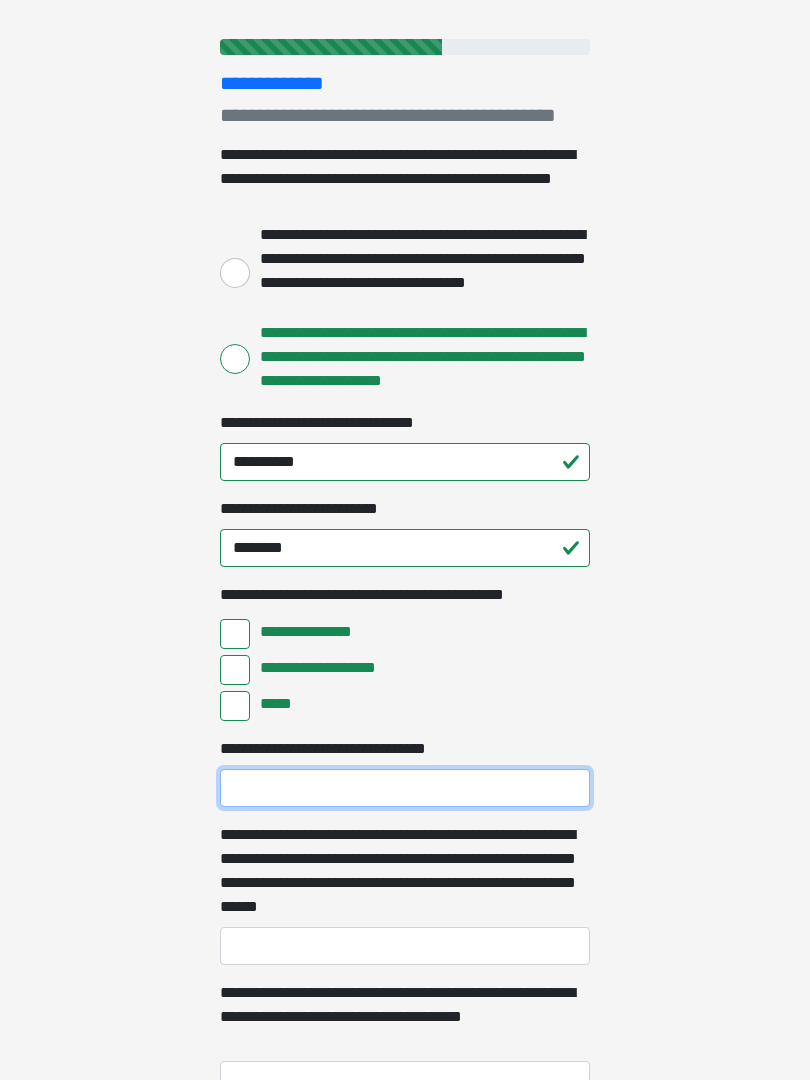 click on "**********" at bounding box center (405, 788) 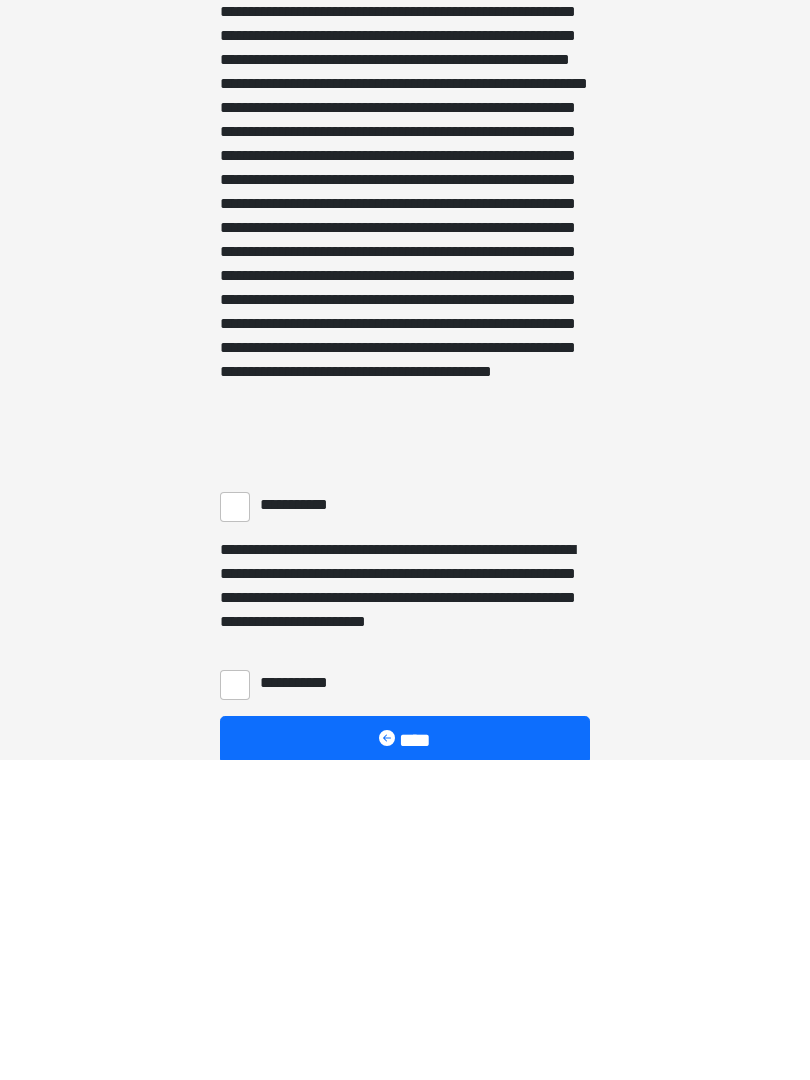 click on "**********" at bounding box center (235, 827) 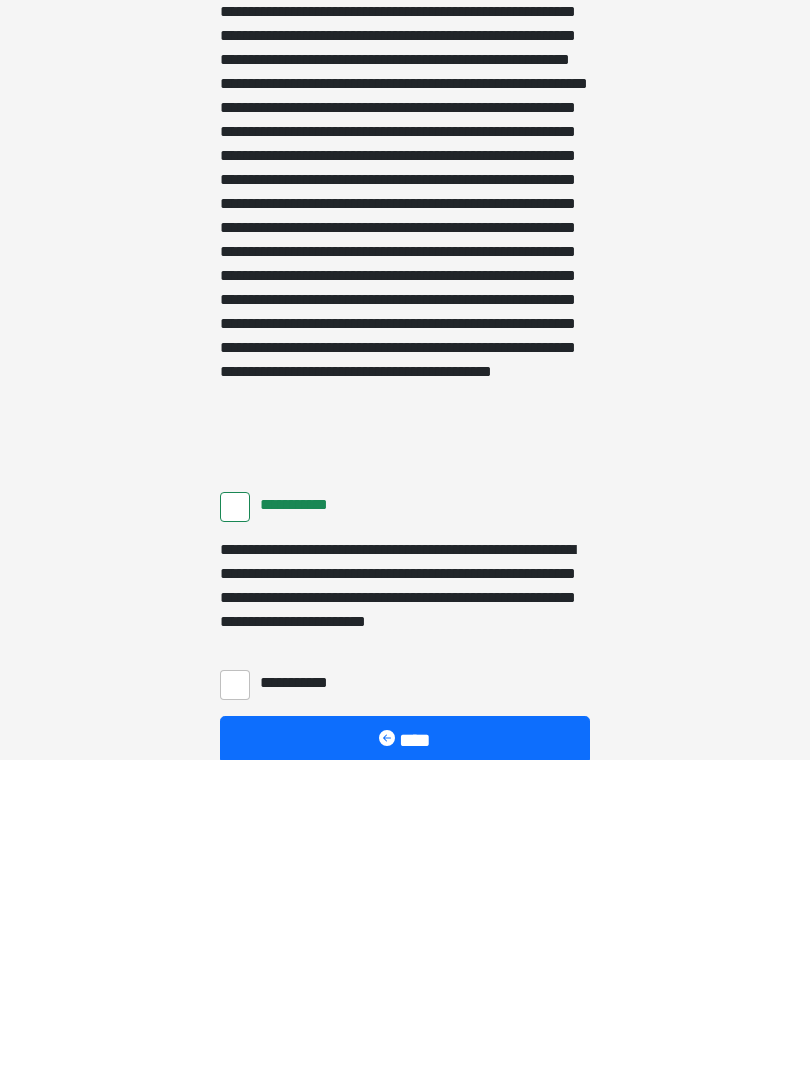 scroll, scrollTop: 1217, scrollLeft: 0, axis: vertical 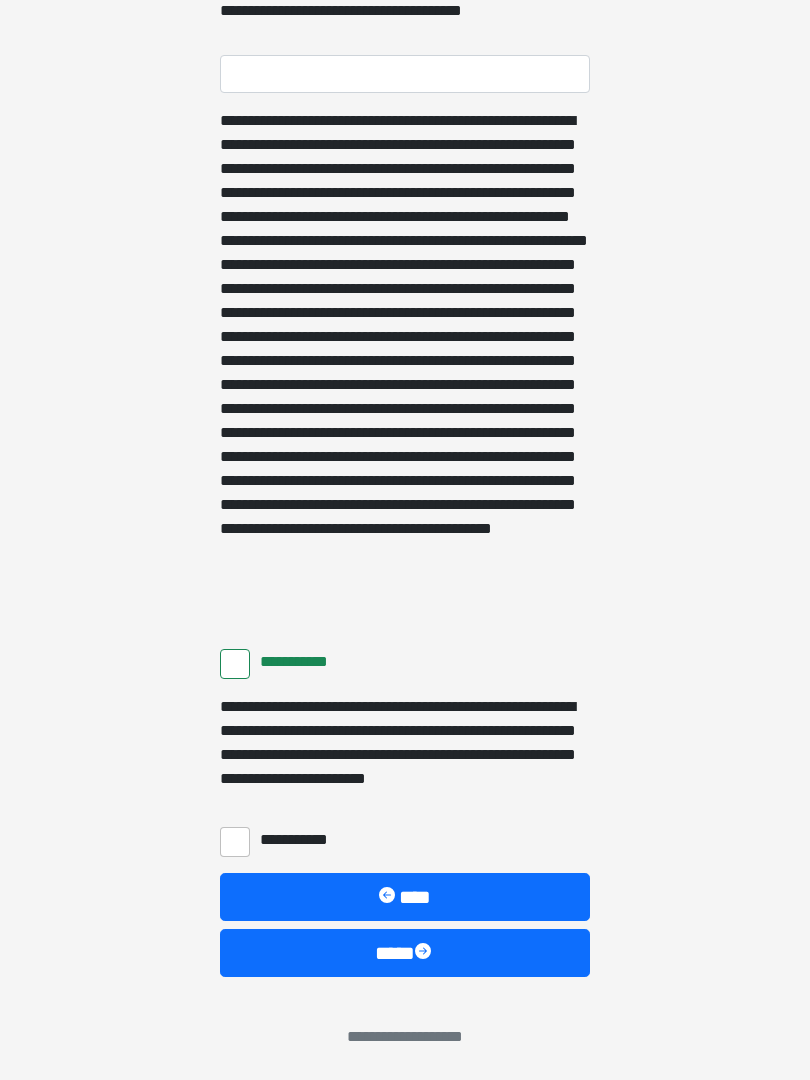 click on "**********" at bounding box center [235, 842] 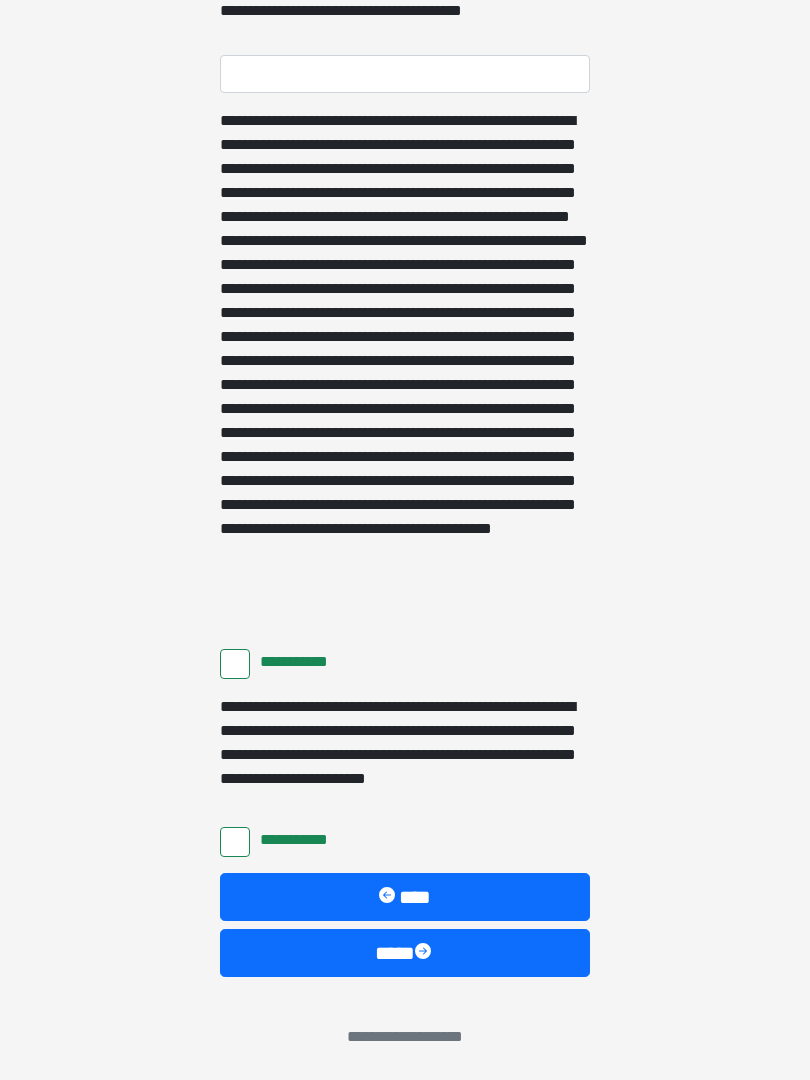 click at bounding box center [425, 953] 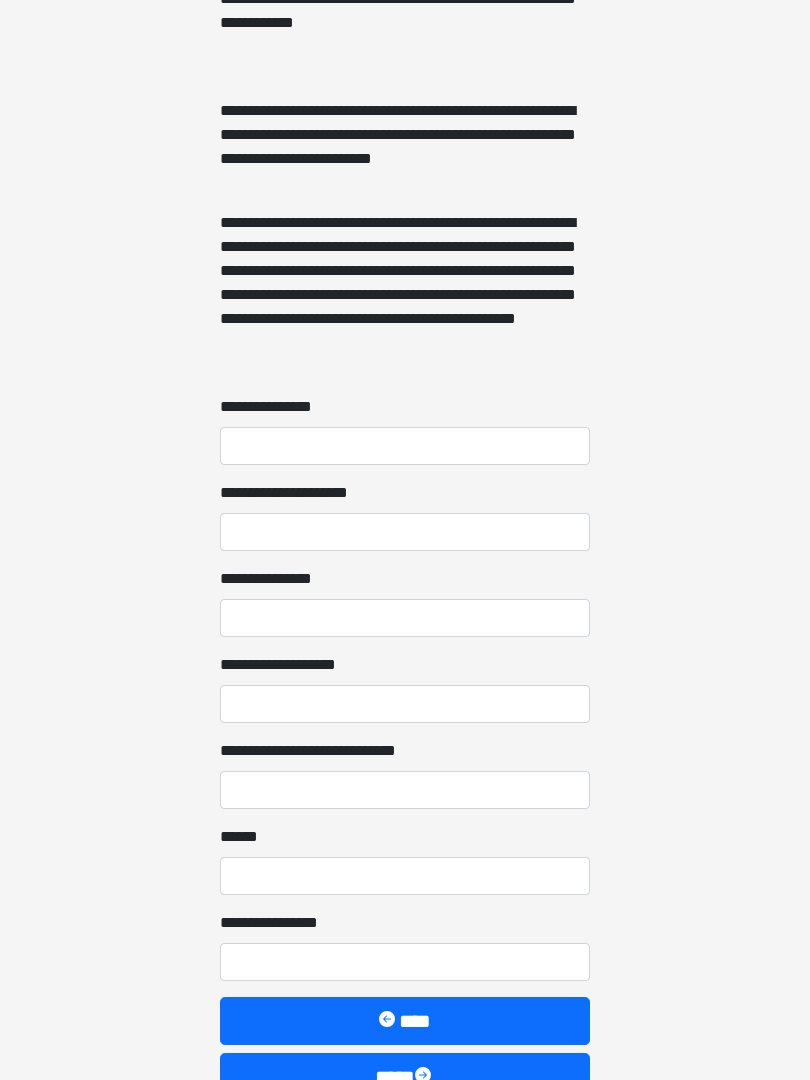 scroll, scrollTop: 1343, scrollLeft: 0, axis: vertical 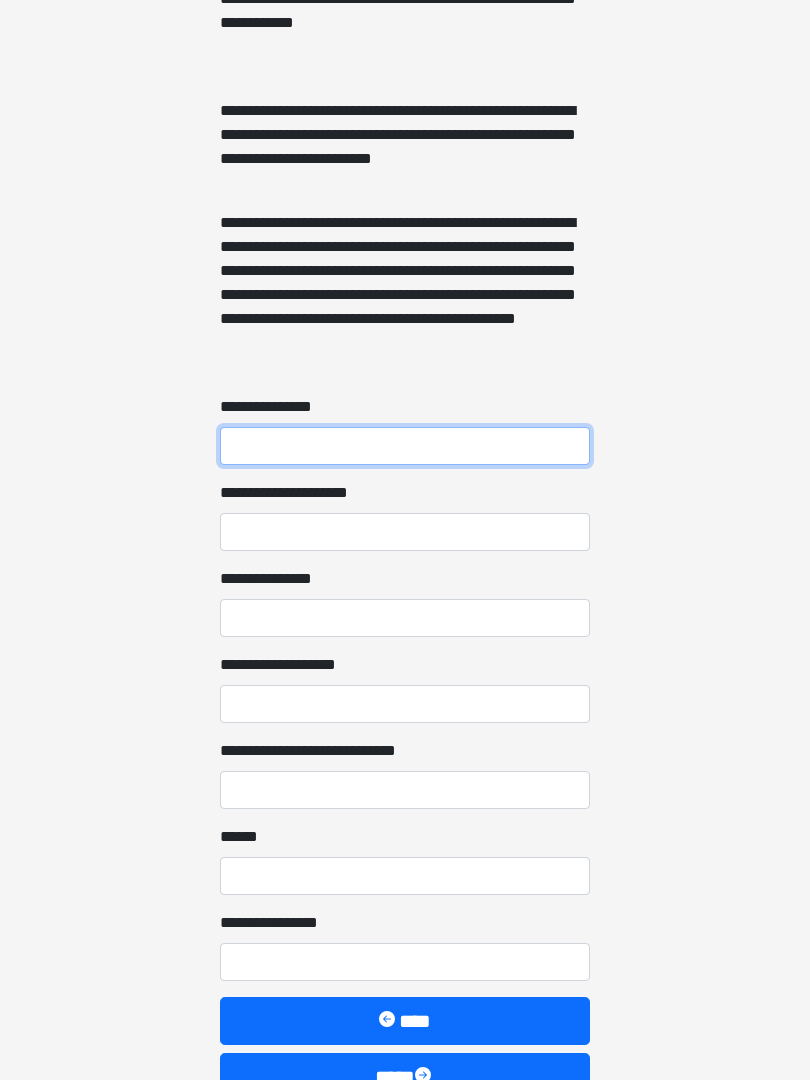 click on "**********" at bounding box center (405, 446) 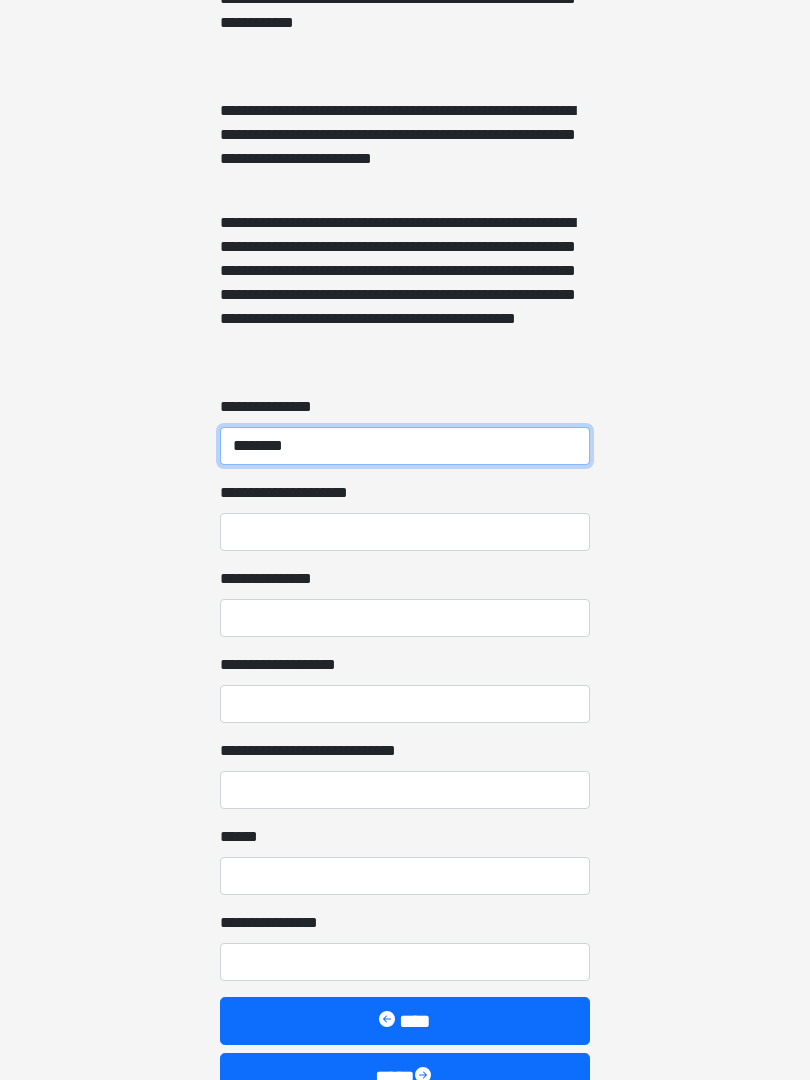 type on "*******" 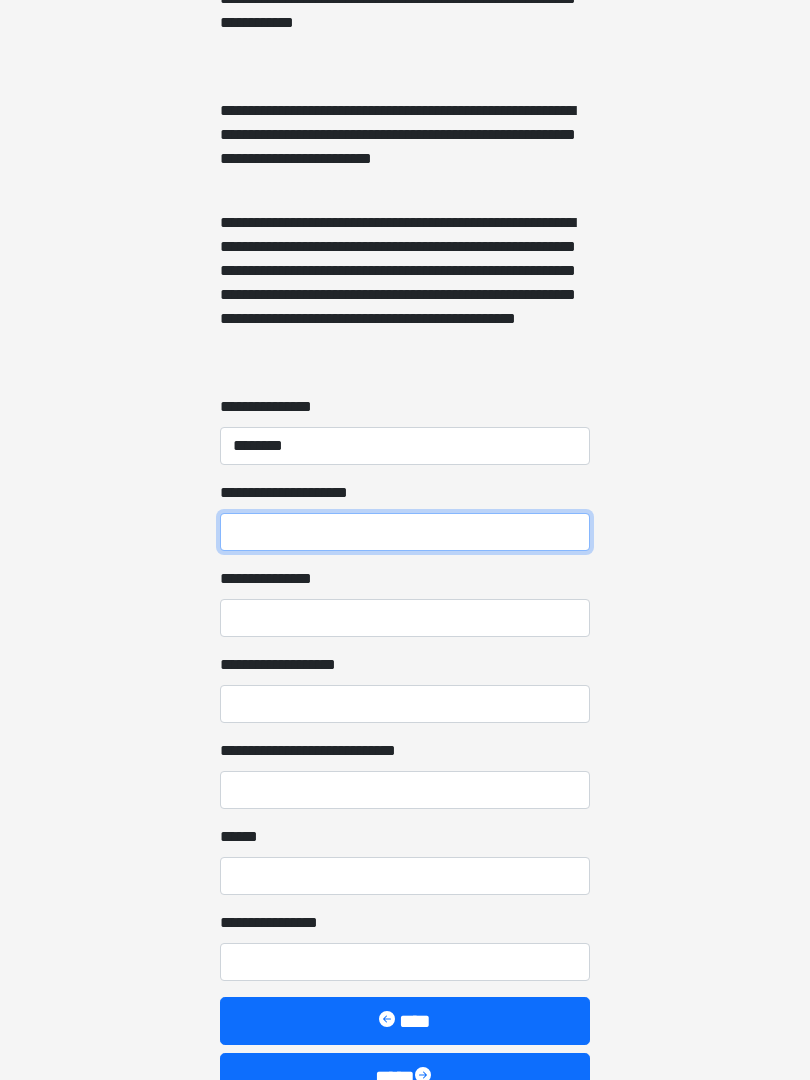 click on "**********" at bounding box center (405, 532) 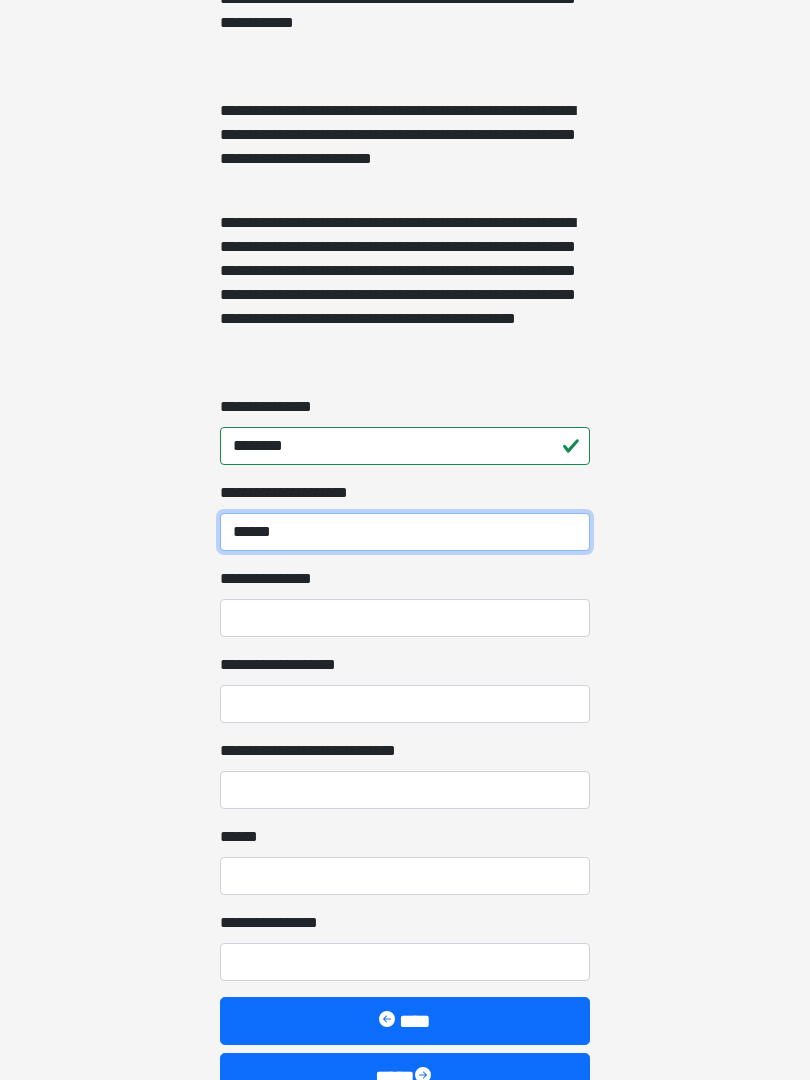 type on "******" 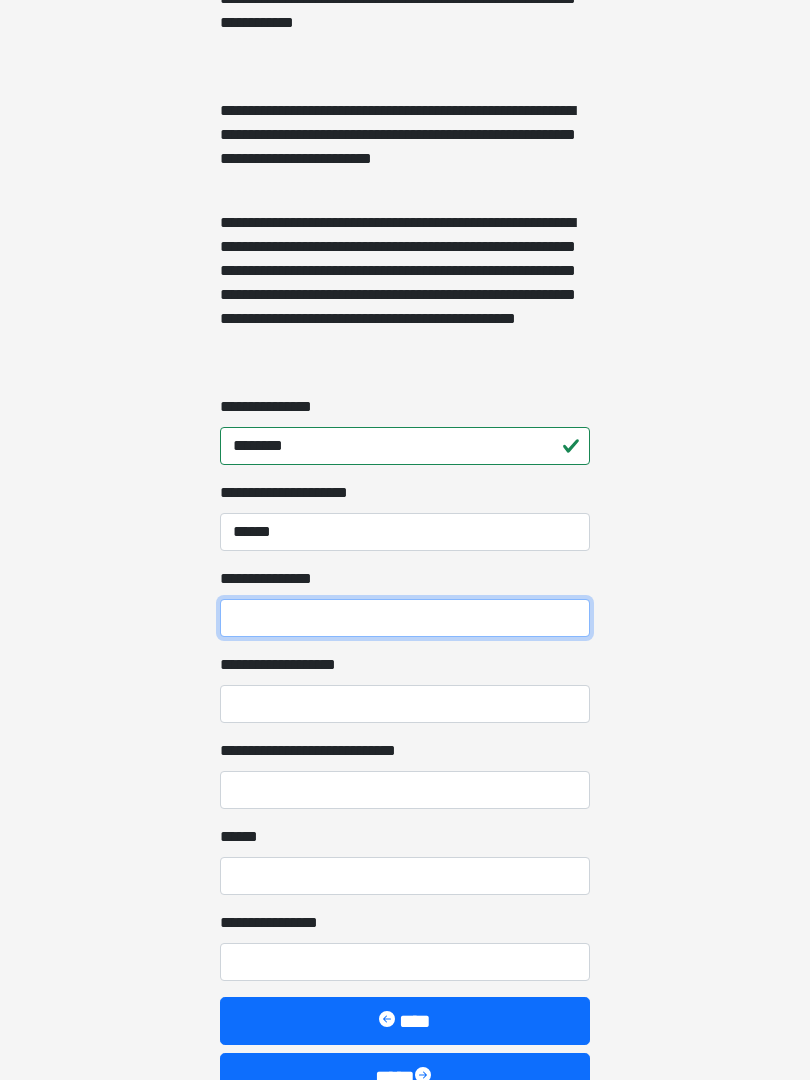click on "**********" at bounding box center [405, 618] 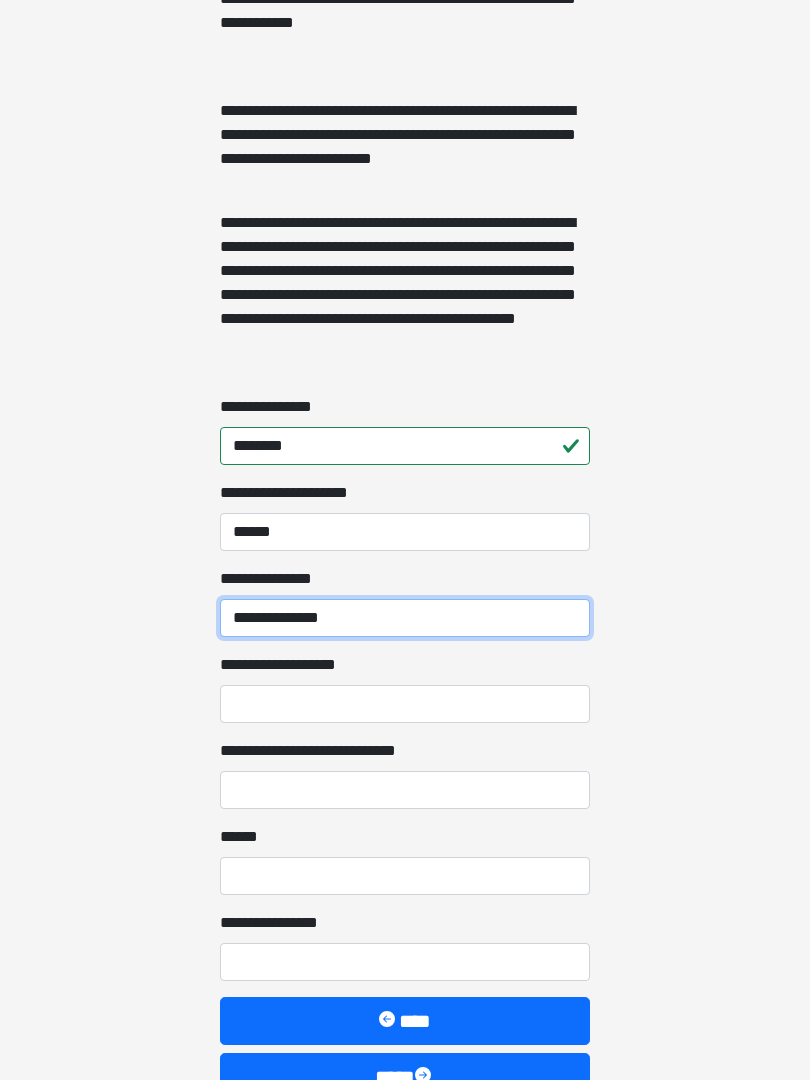 type on "**********" 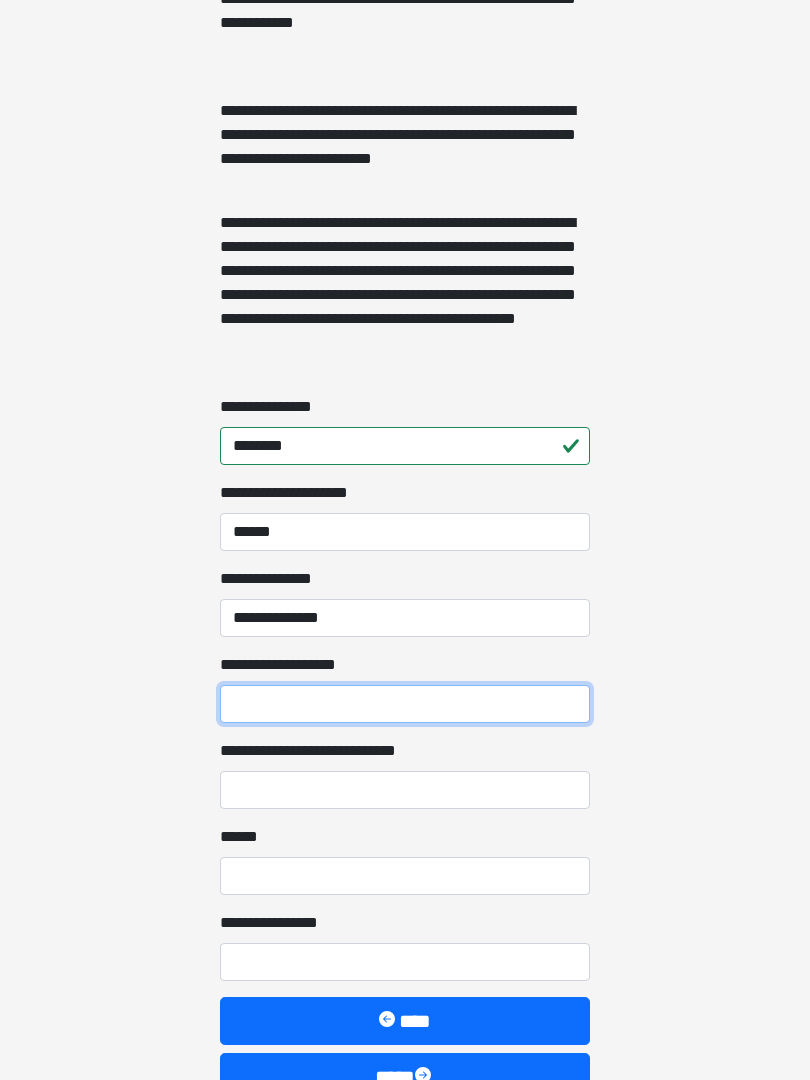 click on "**********" at bounding box center [405, 704] 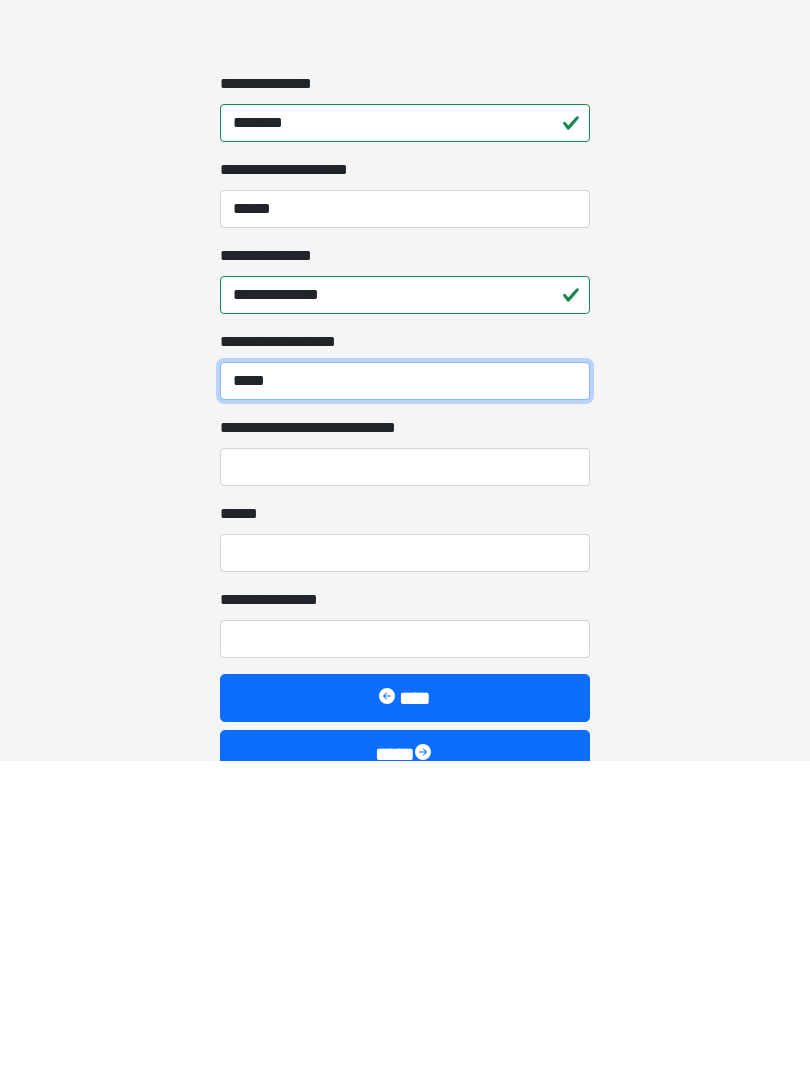 type on "*****" 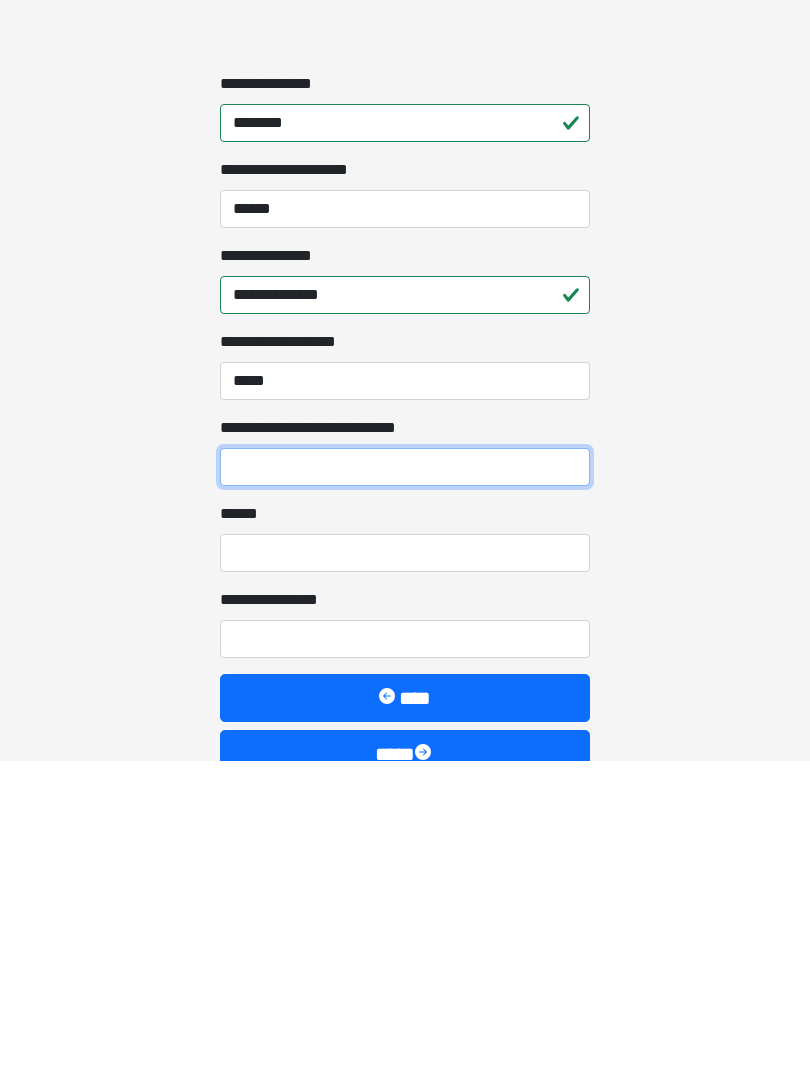 click on "**********" at bounding box center (405, 787) 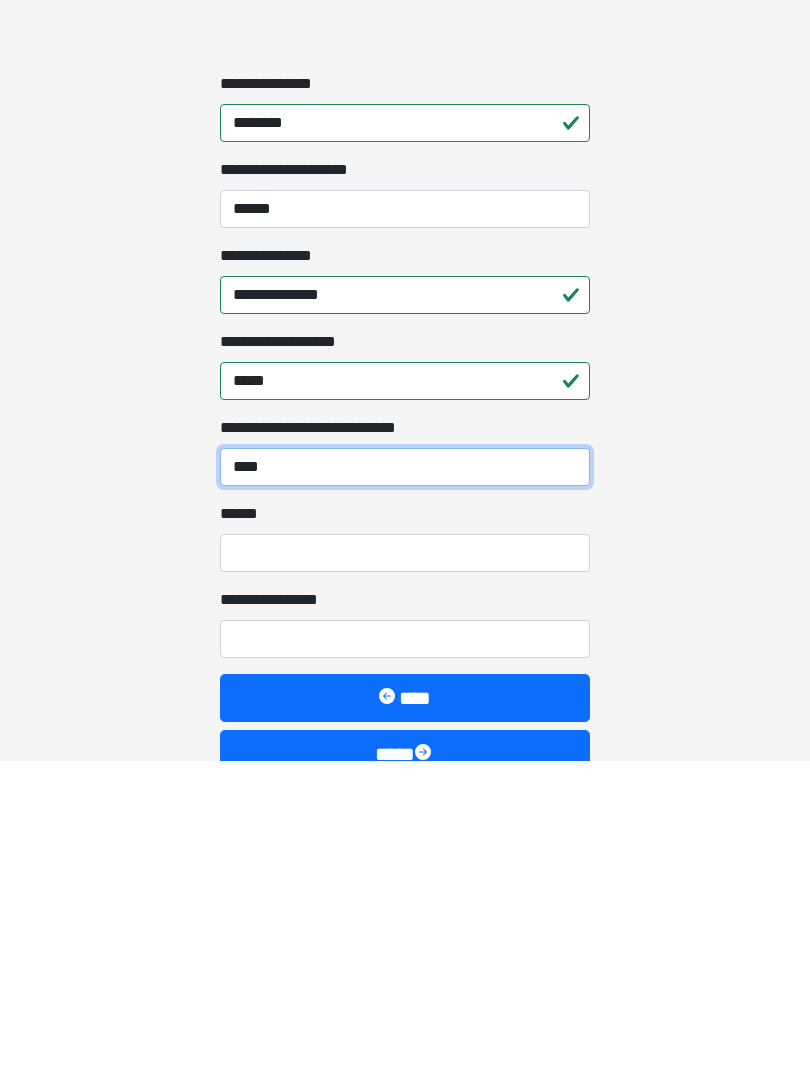 type on "****" 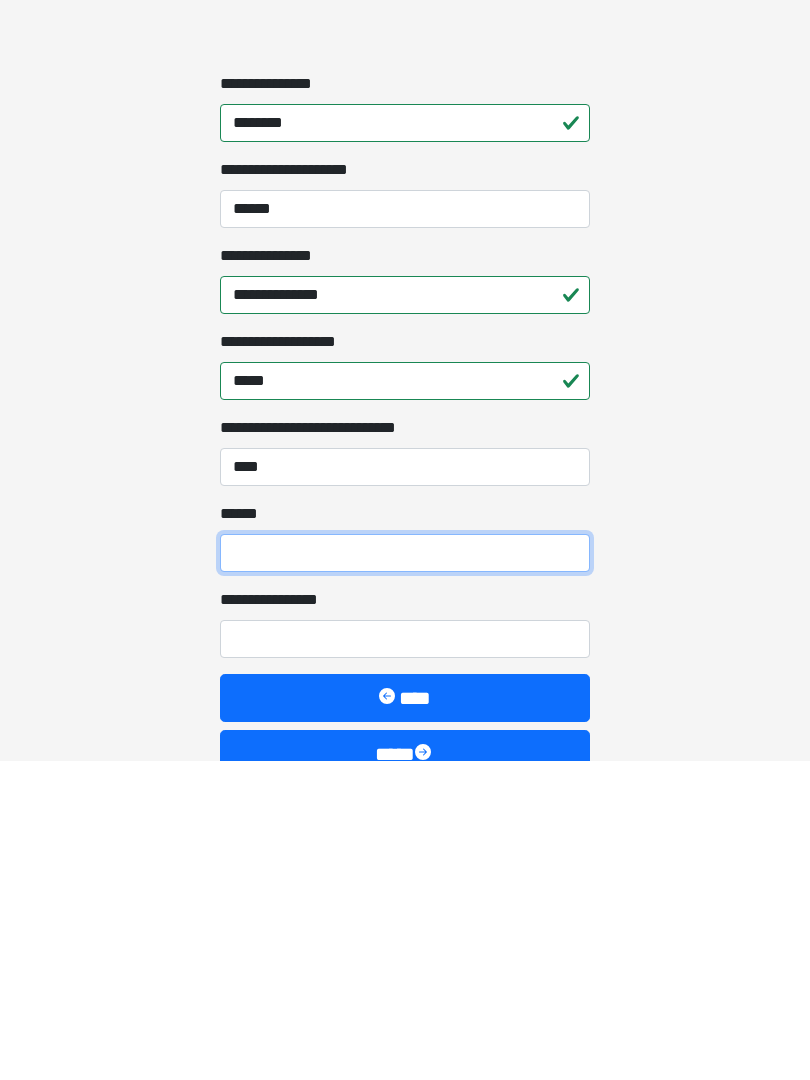 click on "**** *" at bounding box center (405, 873) 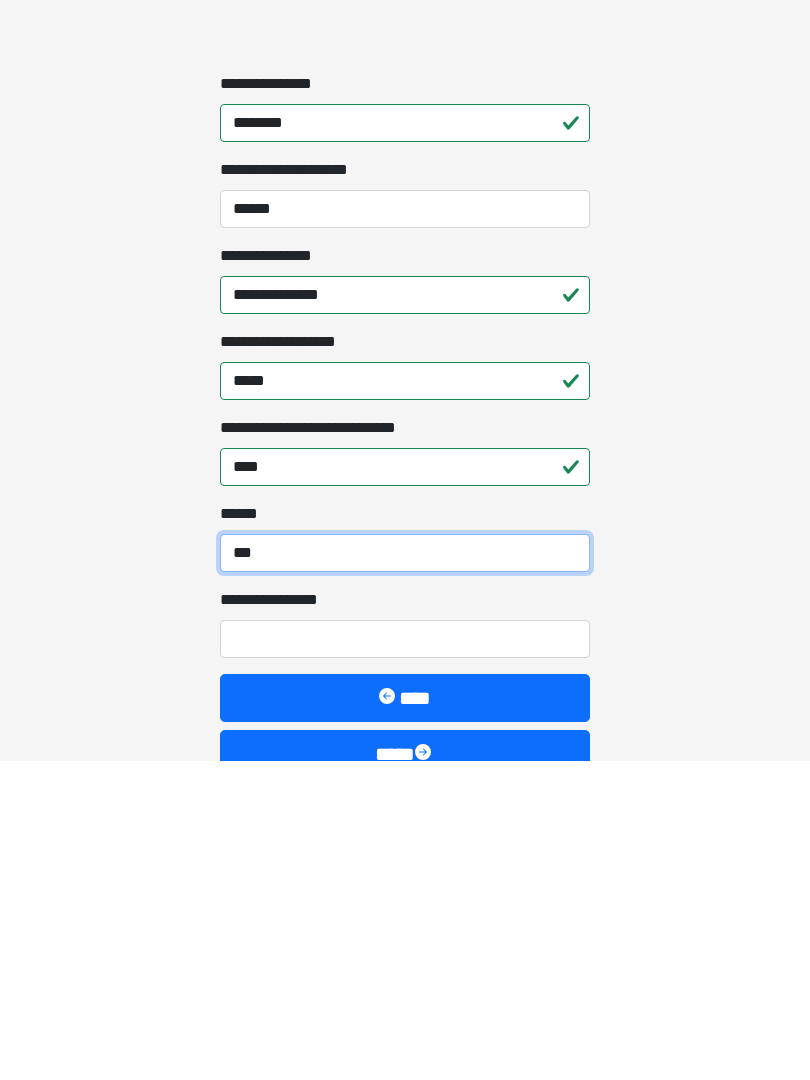 type on "***" 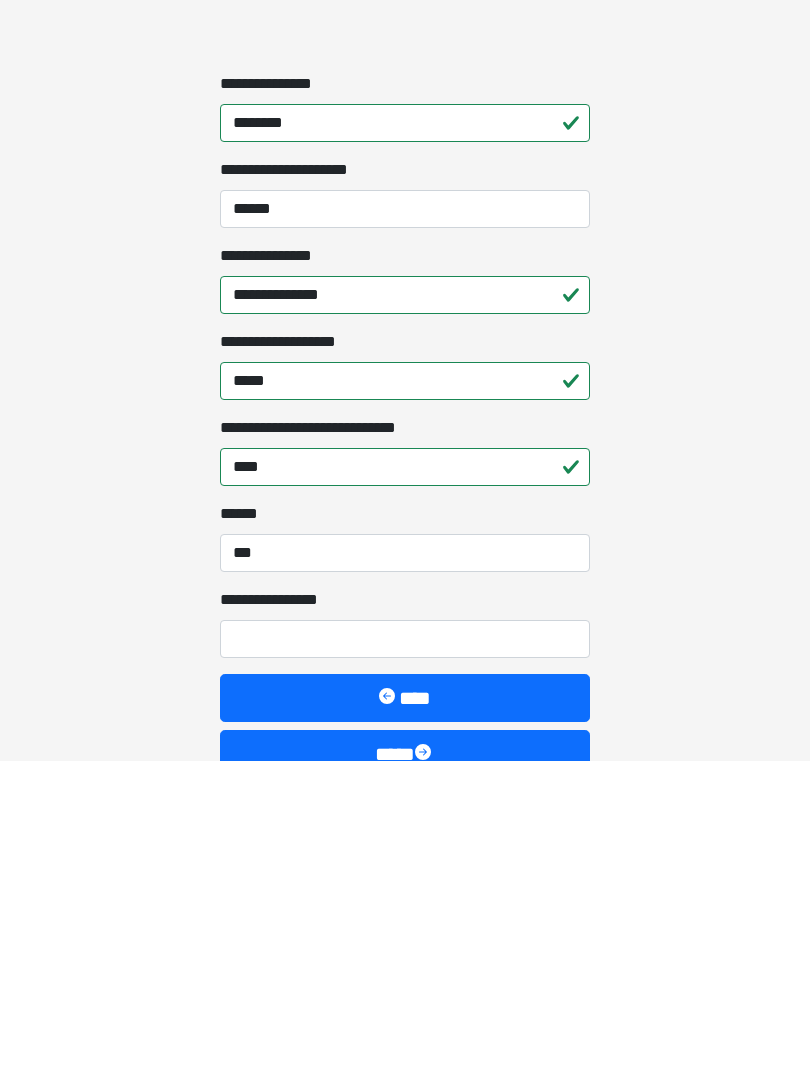 click on "**********" at bounding box center (405, 959) 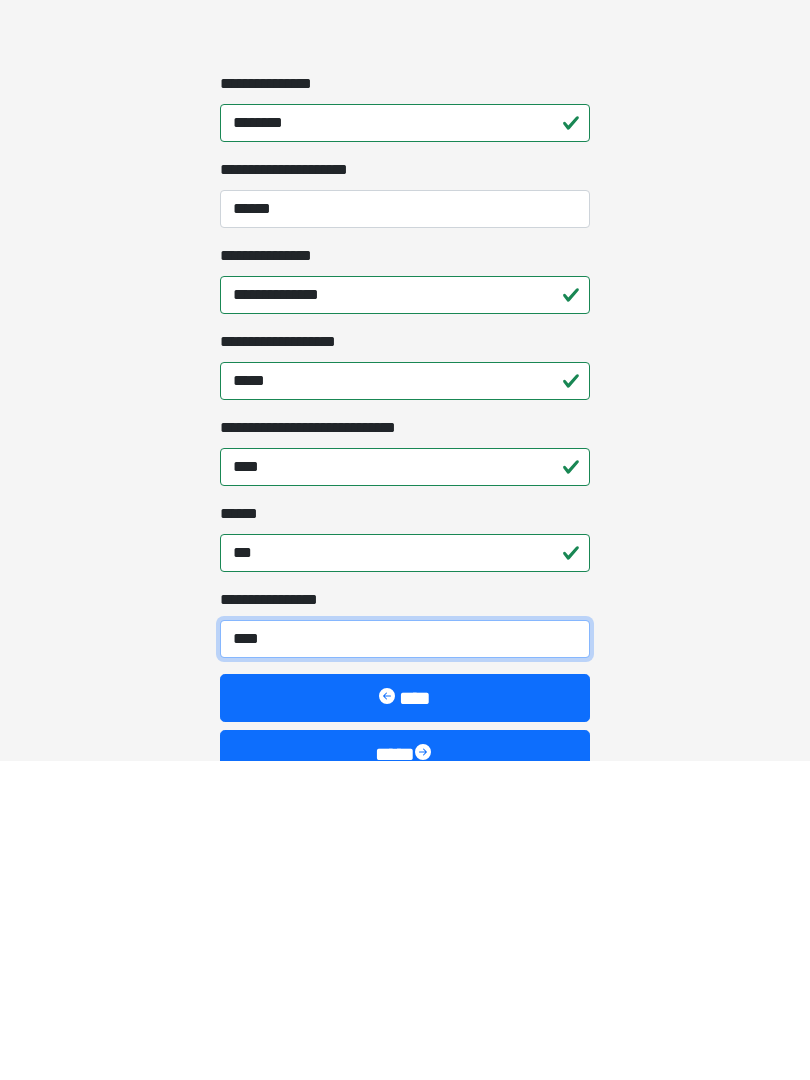 type on "*****" 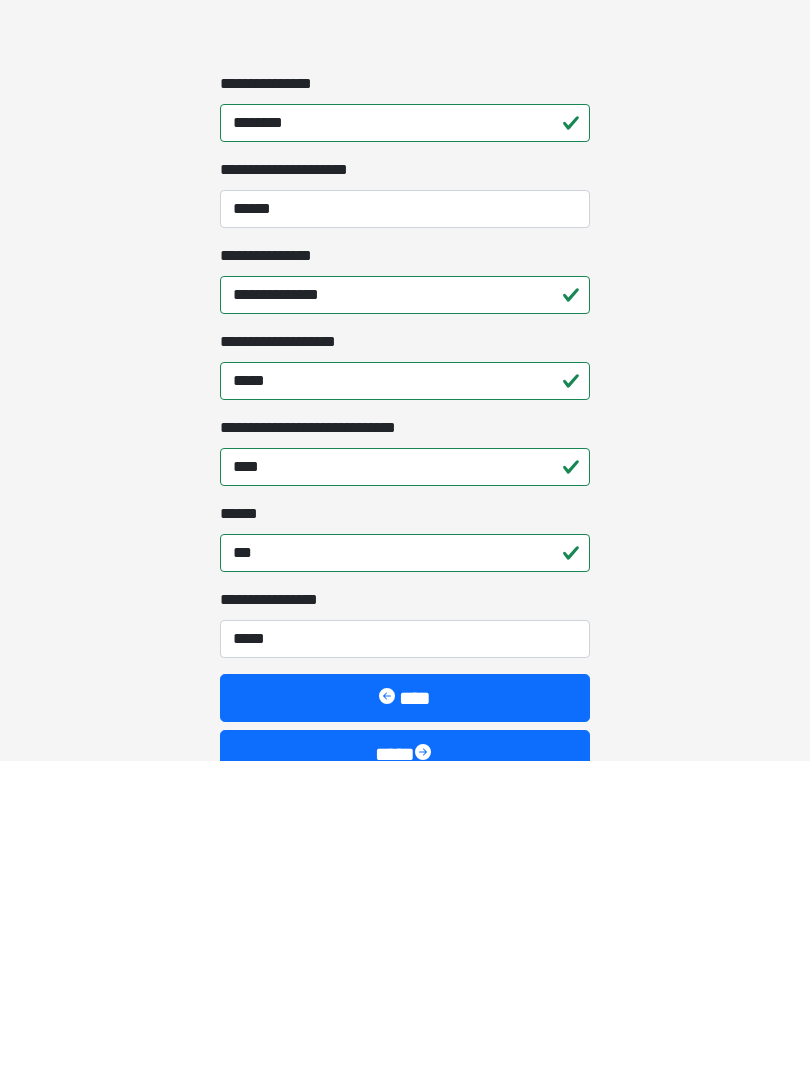 click on "****" at bounding box center [405, 1074] 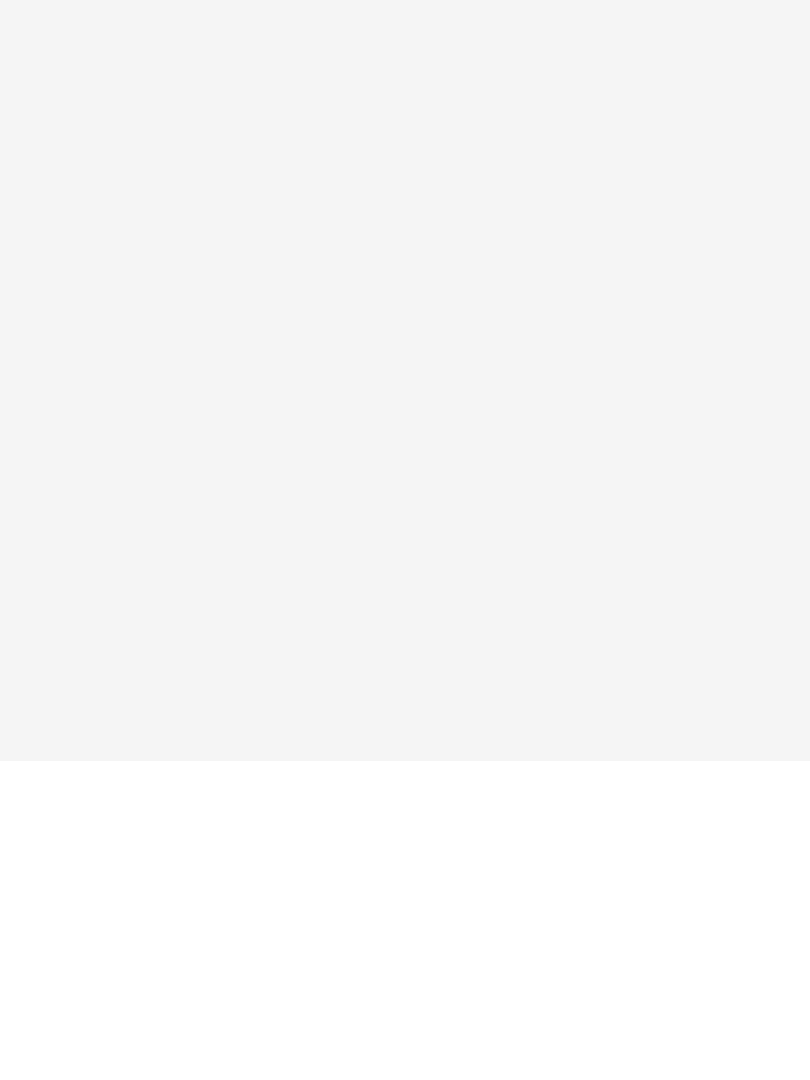 scroll, scrollTop: 0, scrollLeft: 0, axis: both 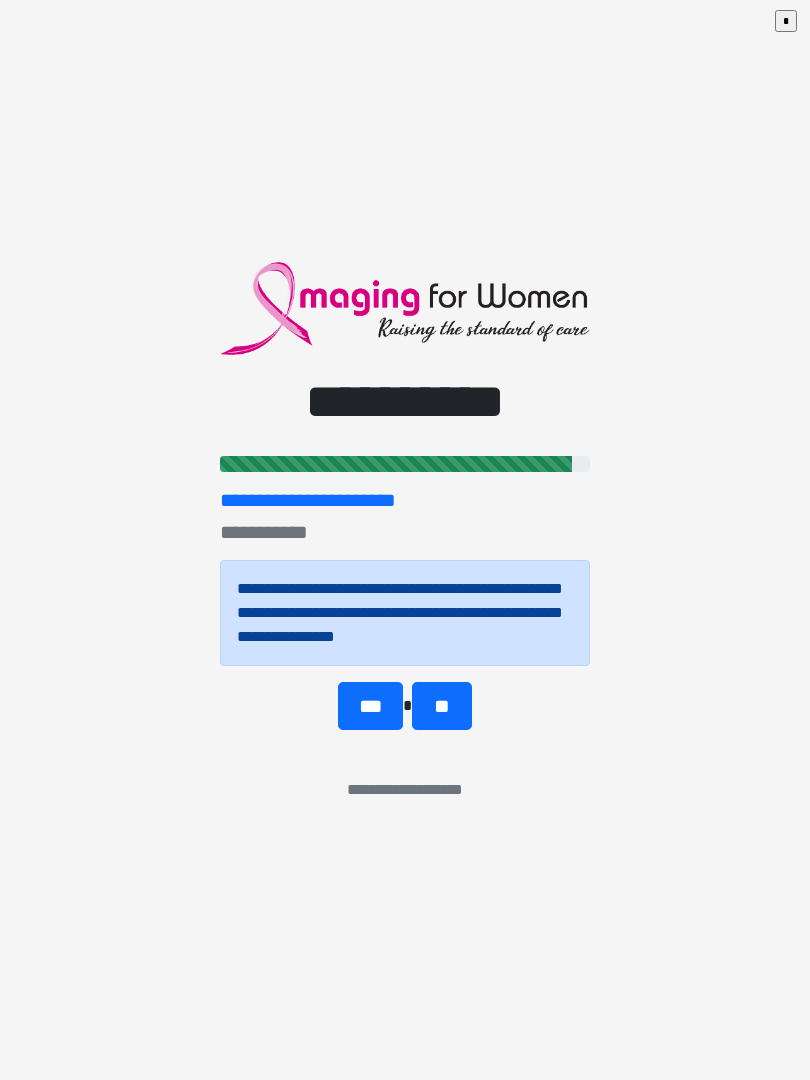 click on "**" at bounding box center [441, 706] 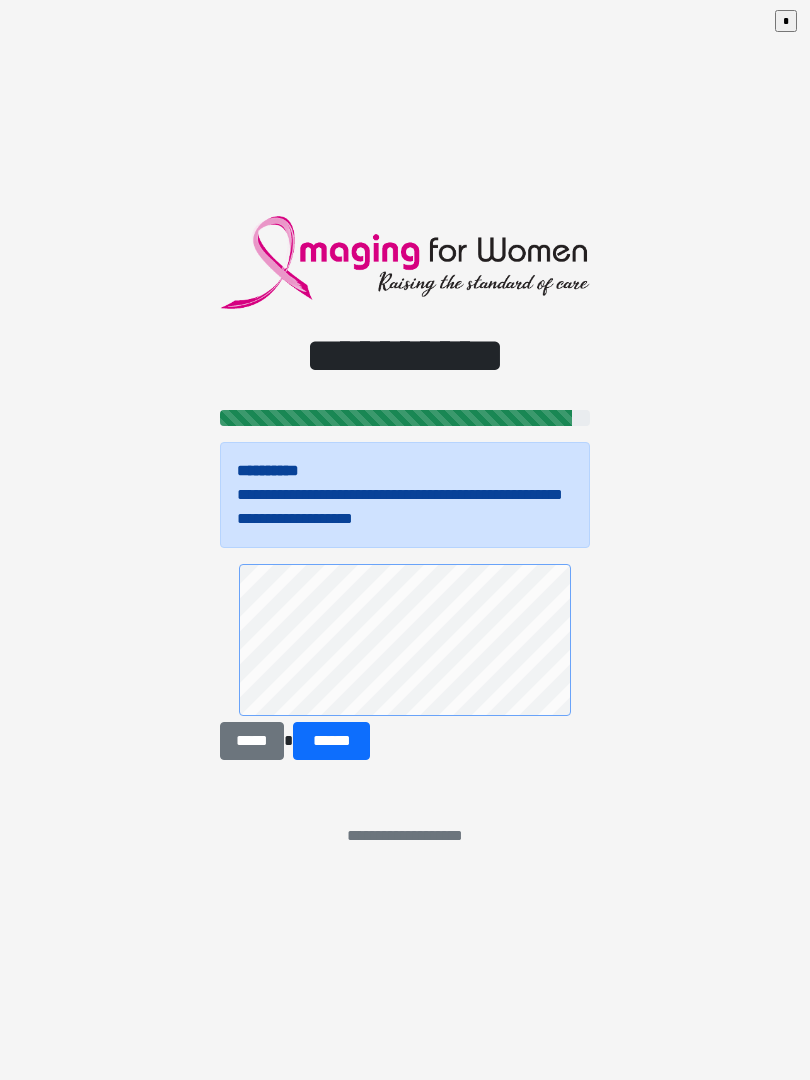 click on "*****" at bounding box center (252, 741) 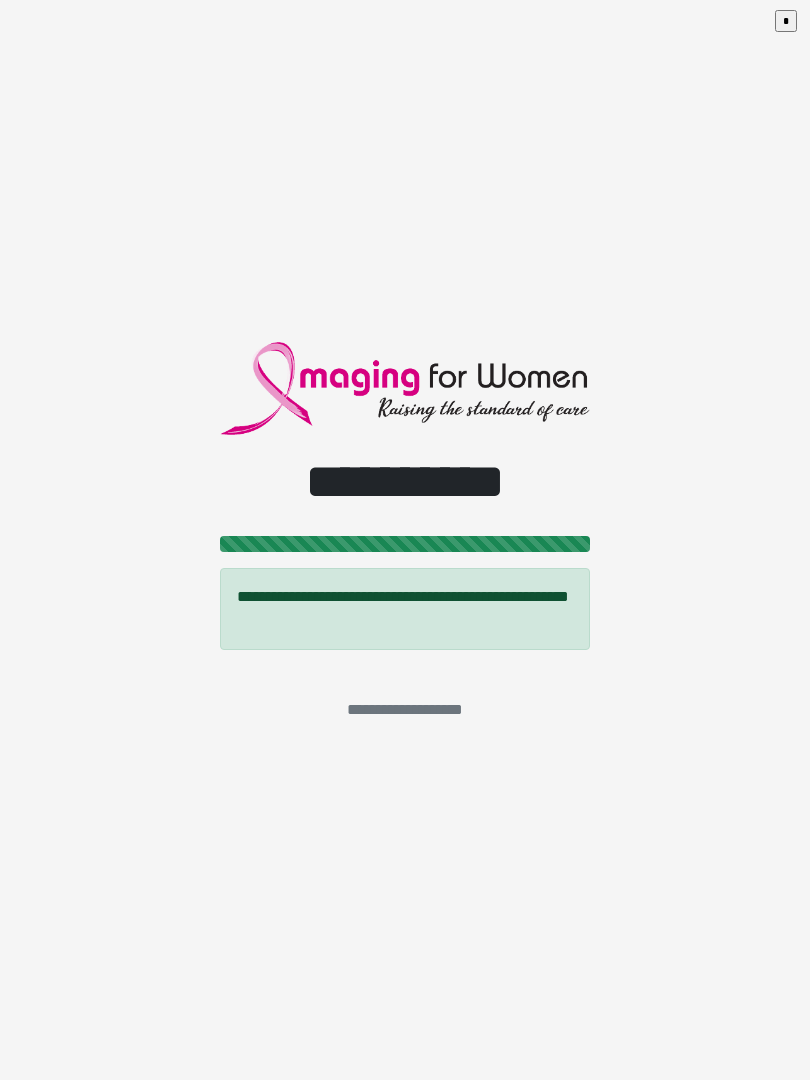 click on "**********" at bounding box center (405, 540) 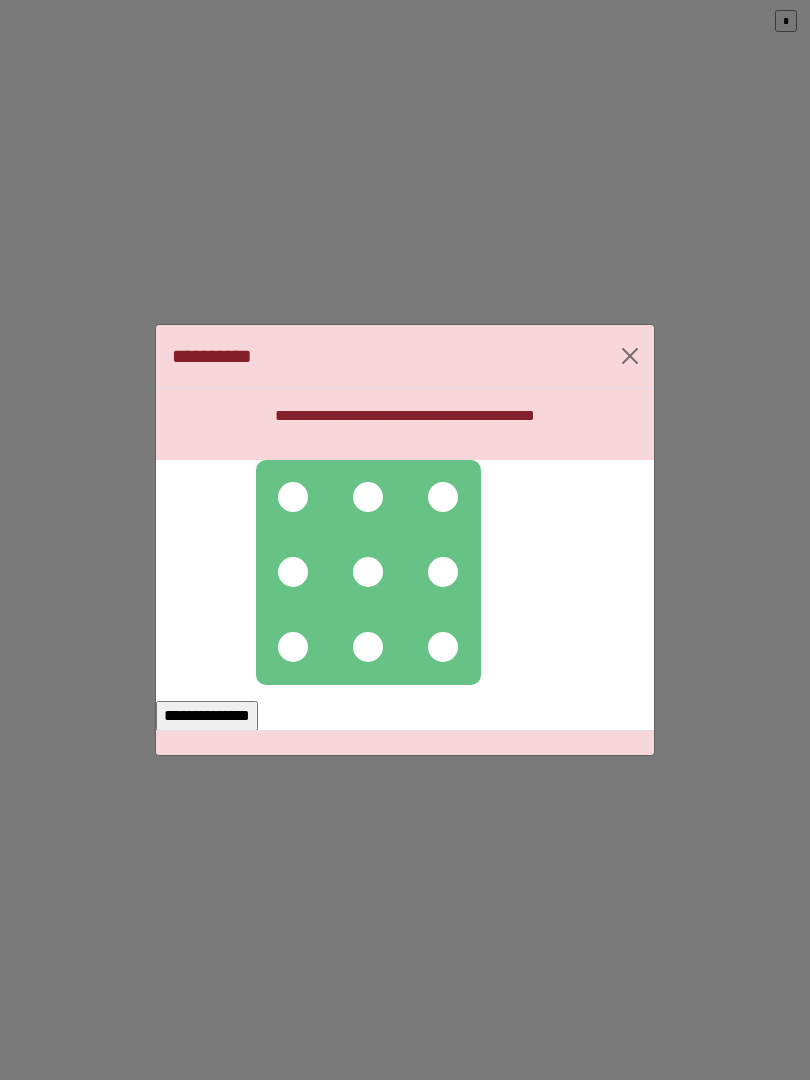 click at bounding box center (293, 497) 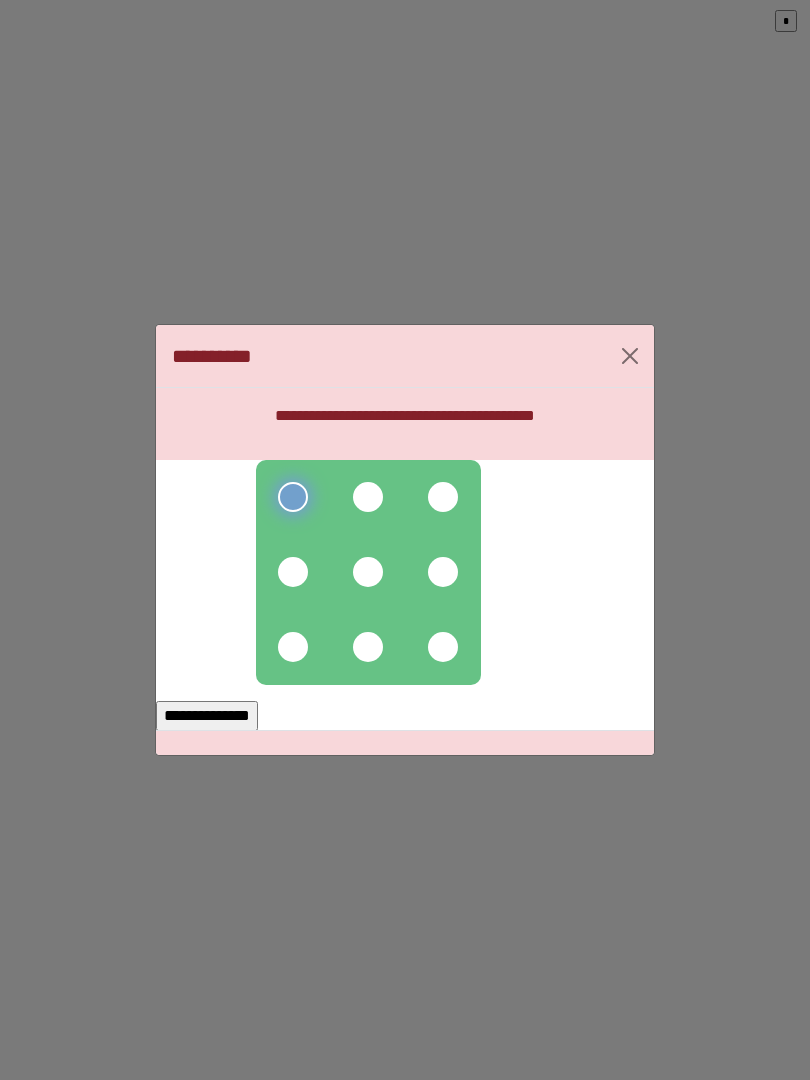 click at bounding box center (368, 497) 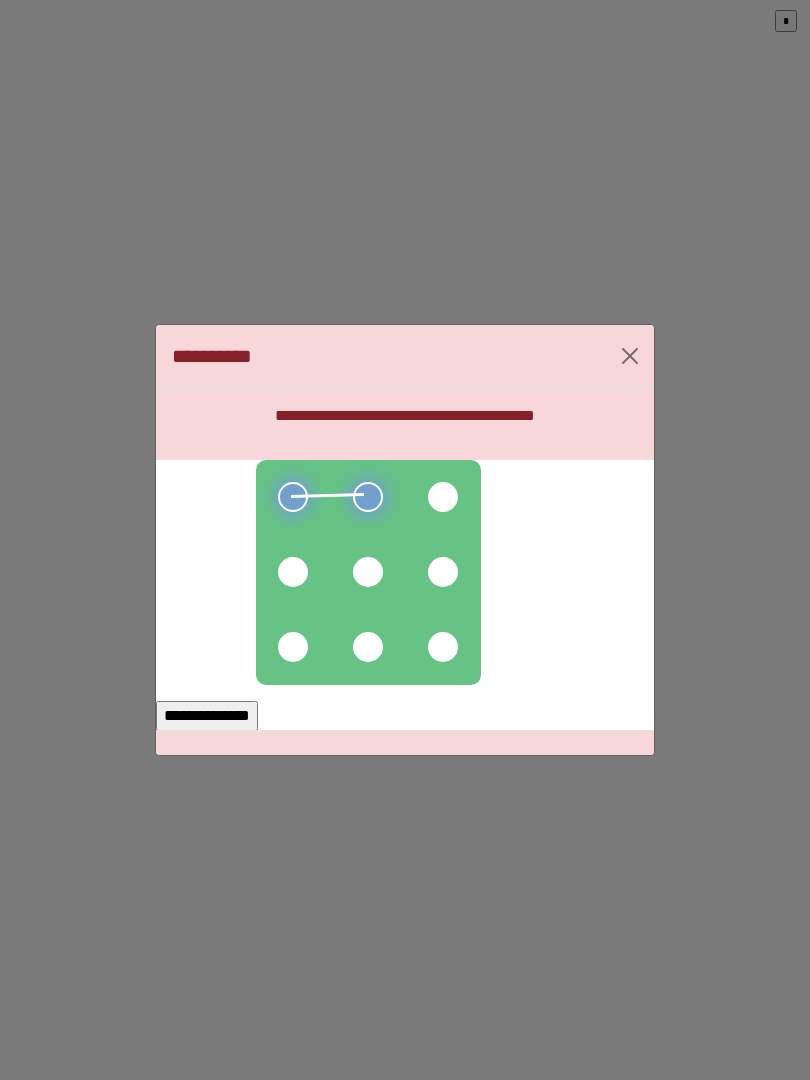 click at bounding box center (443, 497) 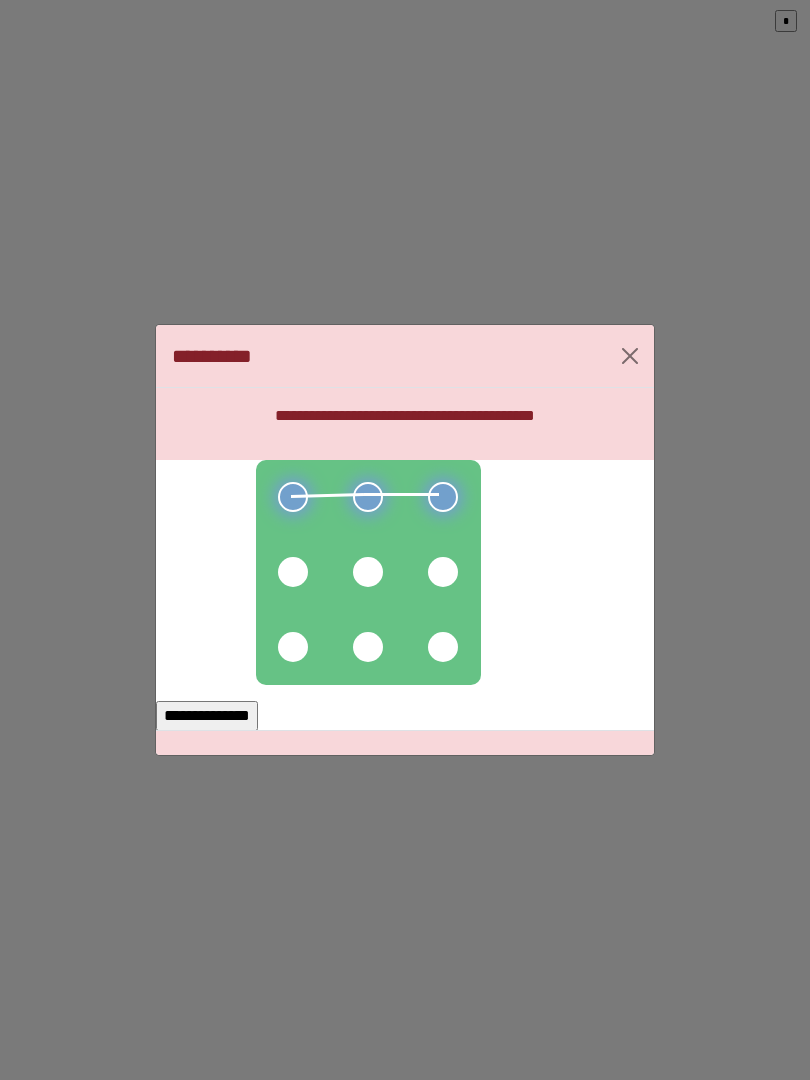 click at bounding box center [443, 572] 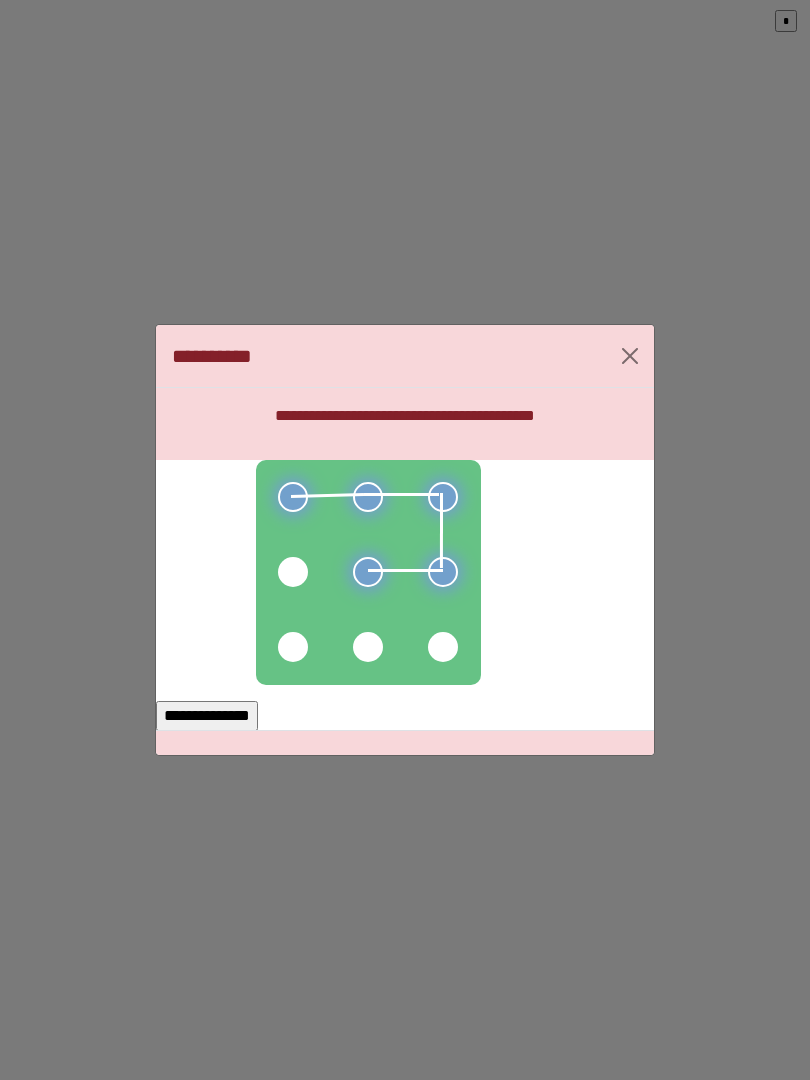 click at bounding box center [293, 572] 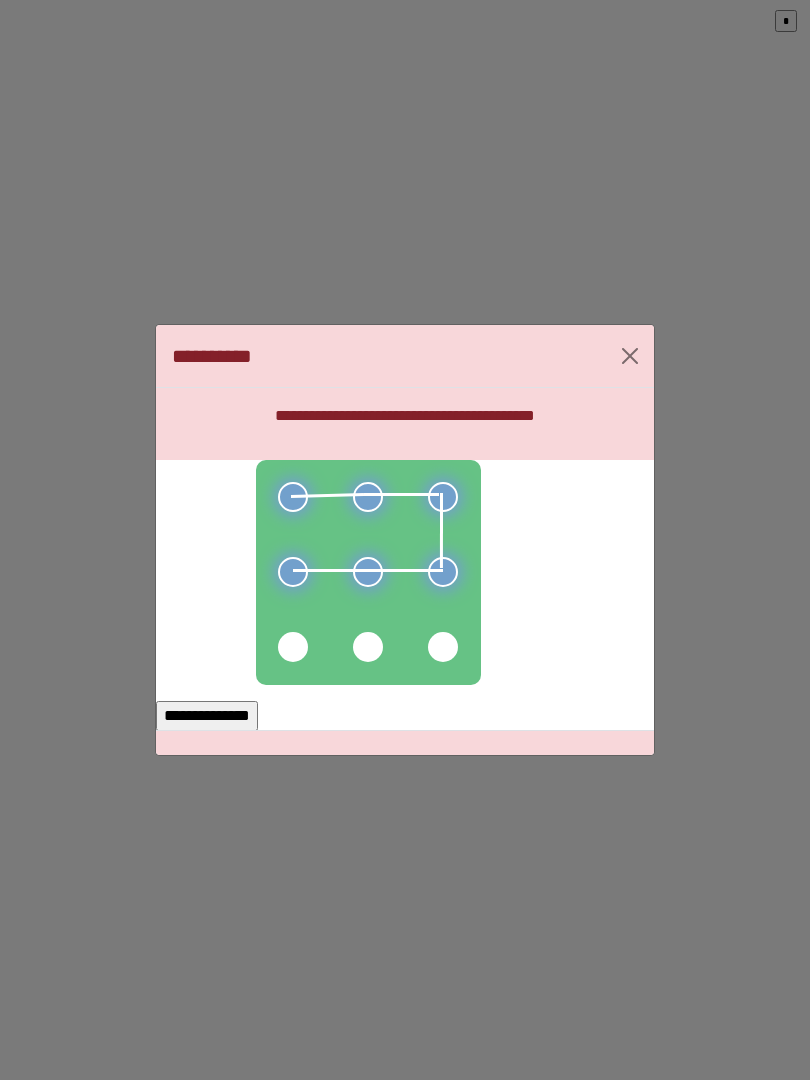 click on "**********" at bounding box center [207, 716] 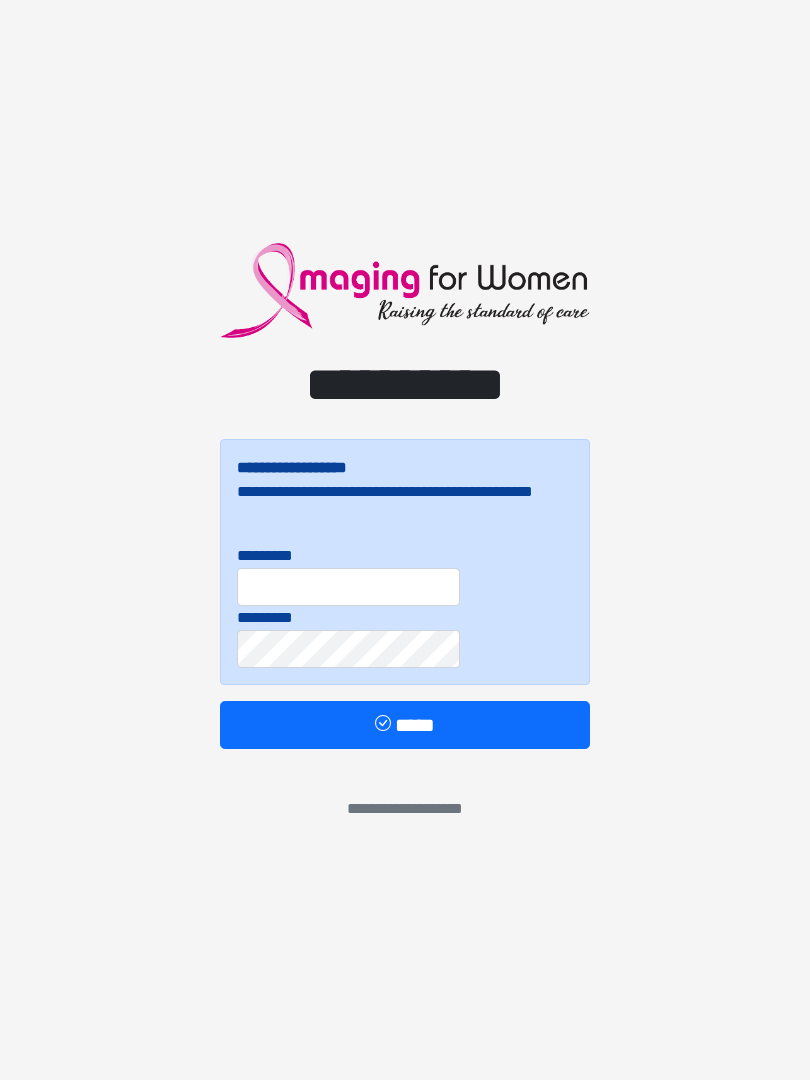 scroll, scrollTop: 0, scrollLeft: 0, axis: both 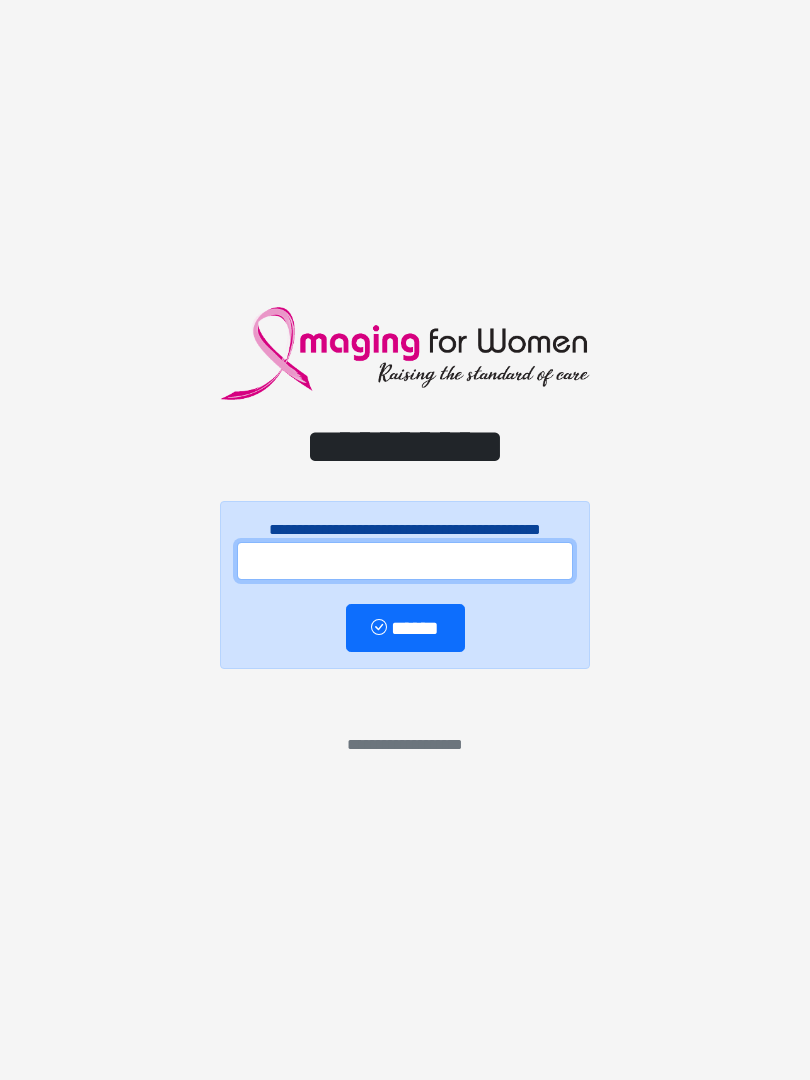 click at bounding box center (405, 561) 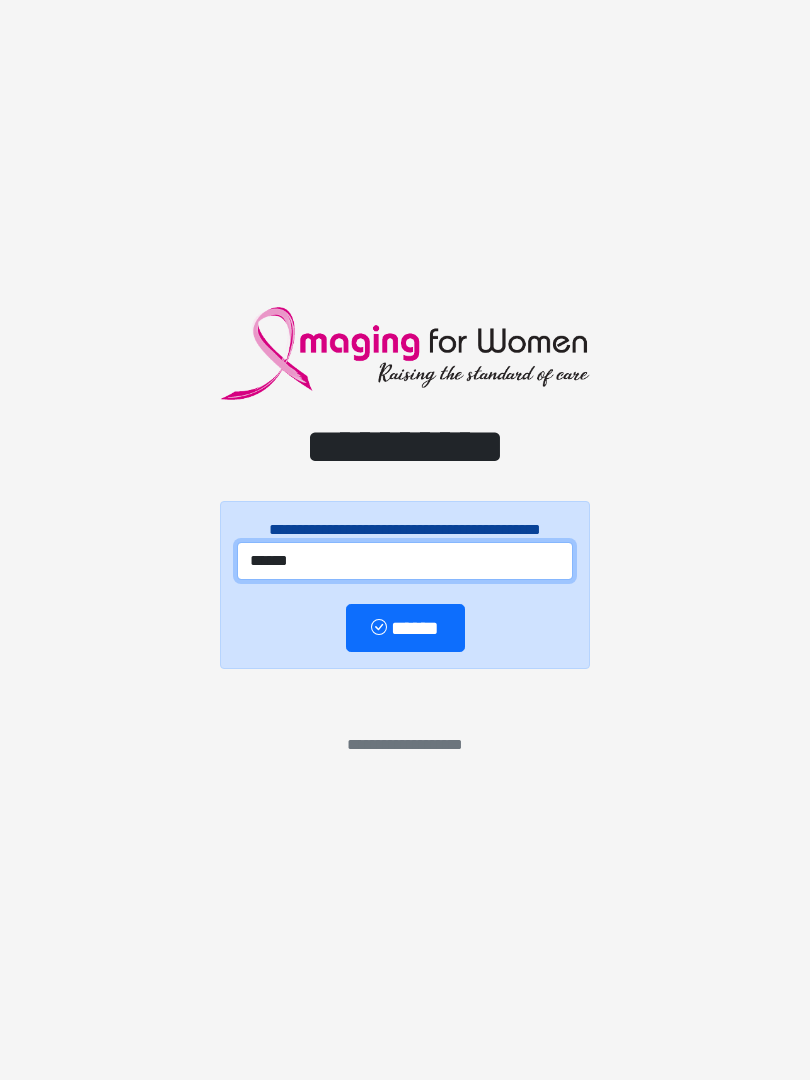 type on "******" 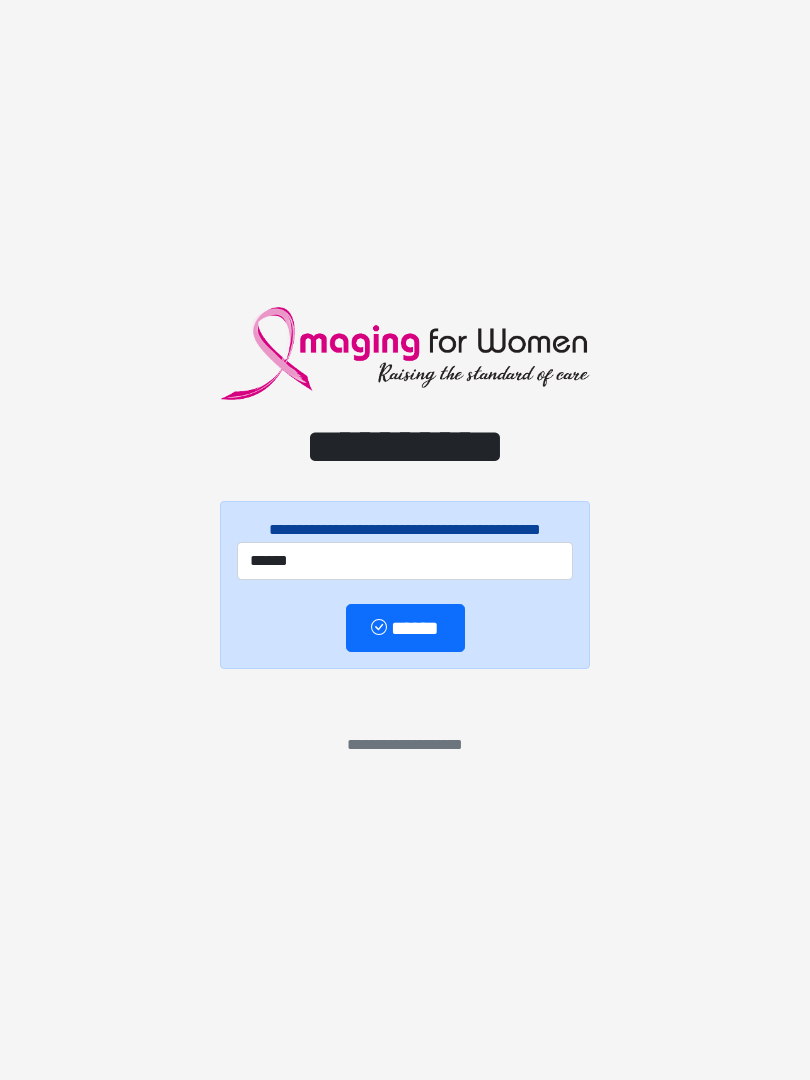 click on "******" at bounding box center [405, 628] 